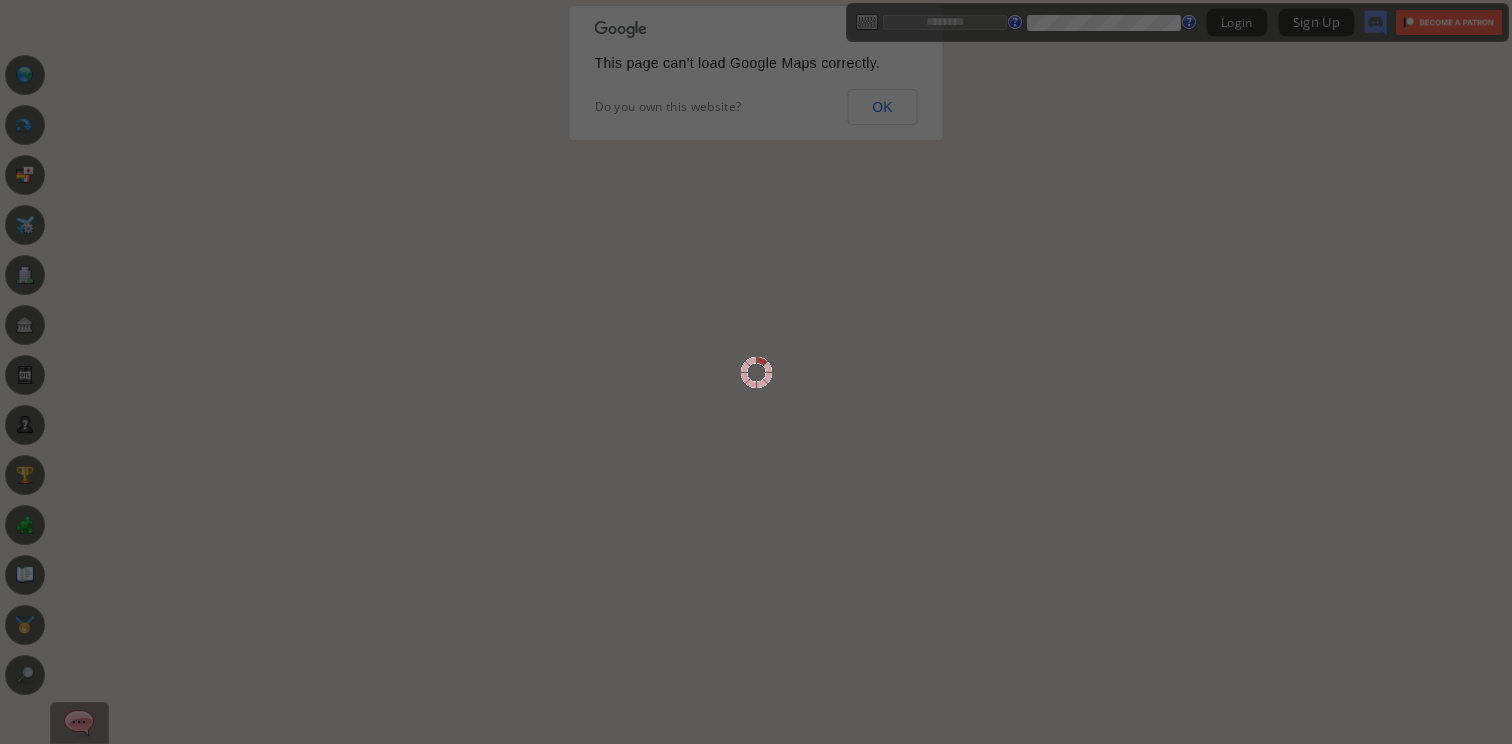 scroll, scrollTop: 0, scrollLeft: 0, axis: both 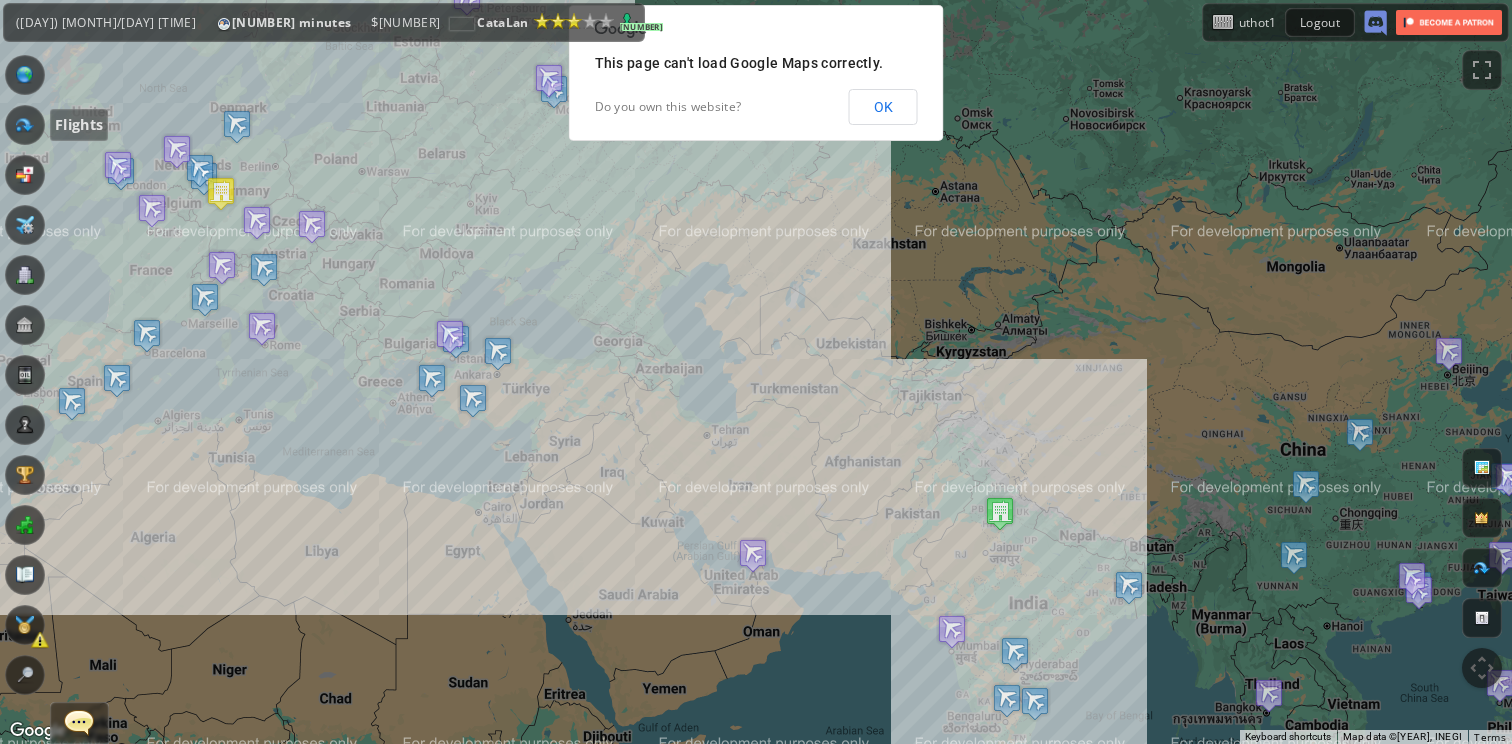 click at bounding box center (25, 125) 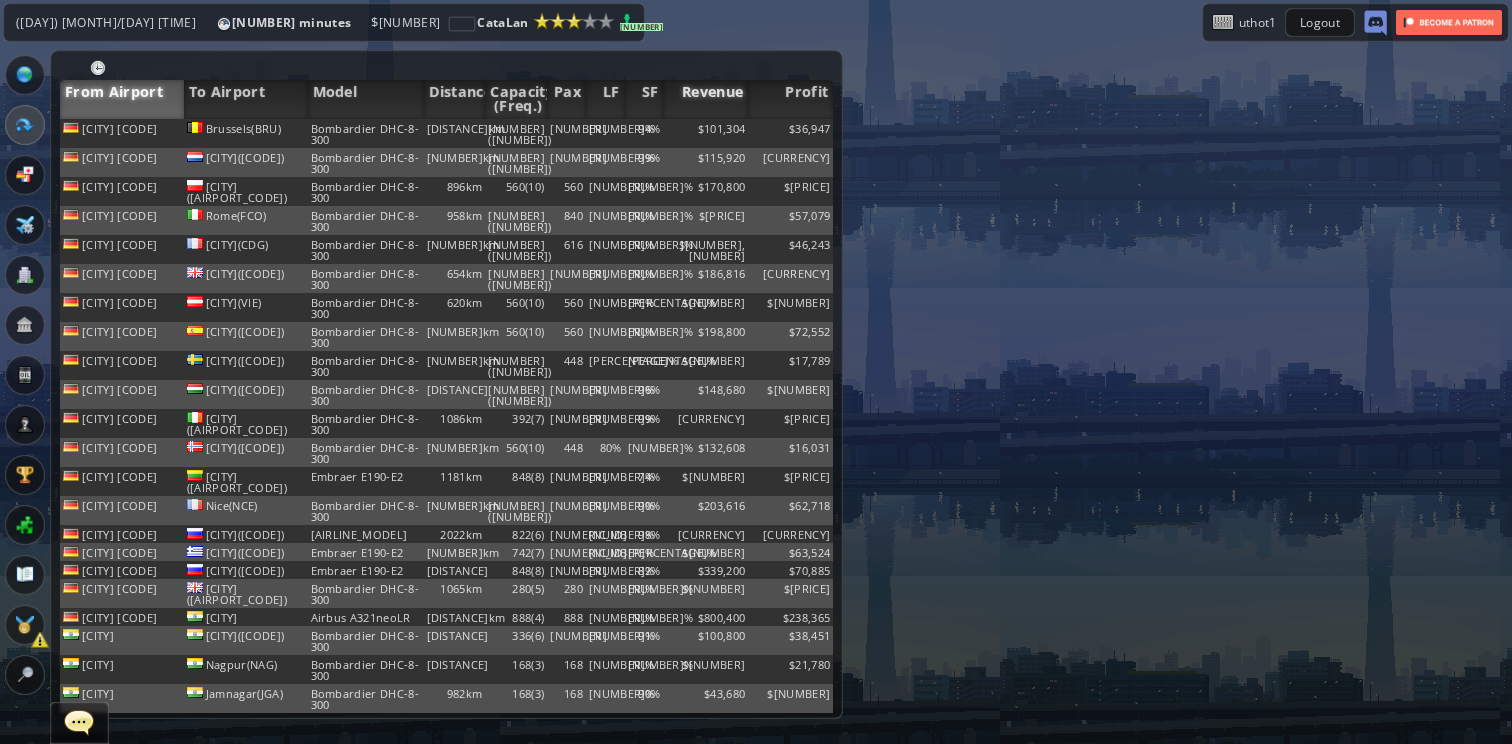 click on "Revenue" at bounding box center [705, 99] 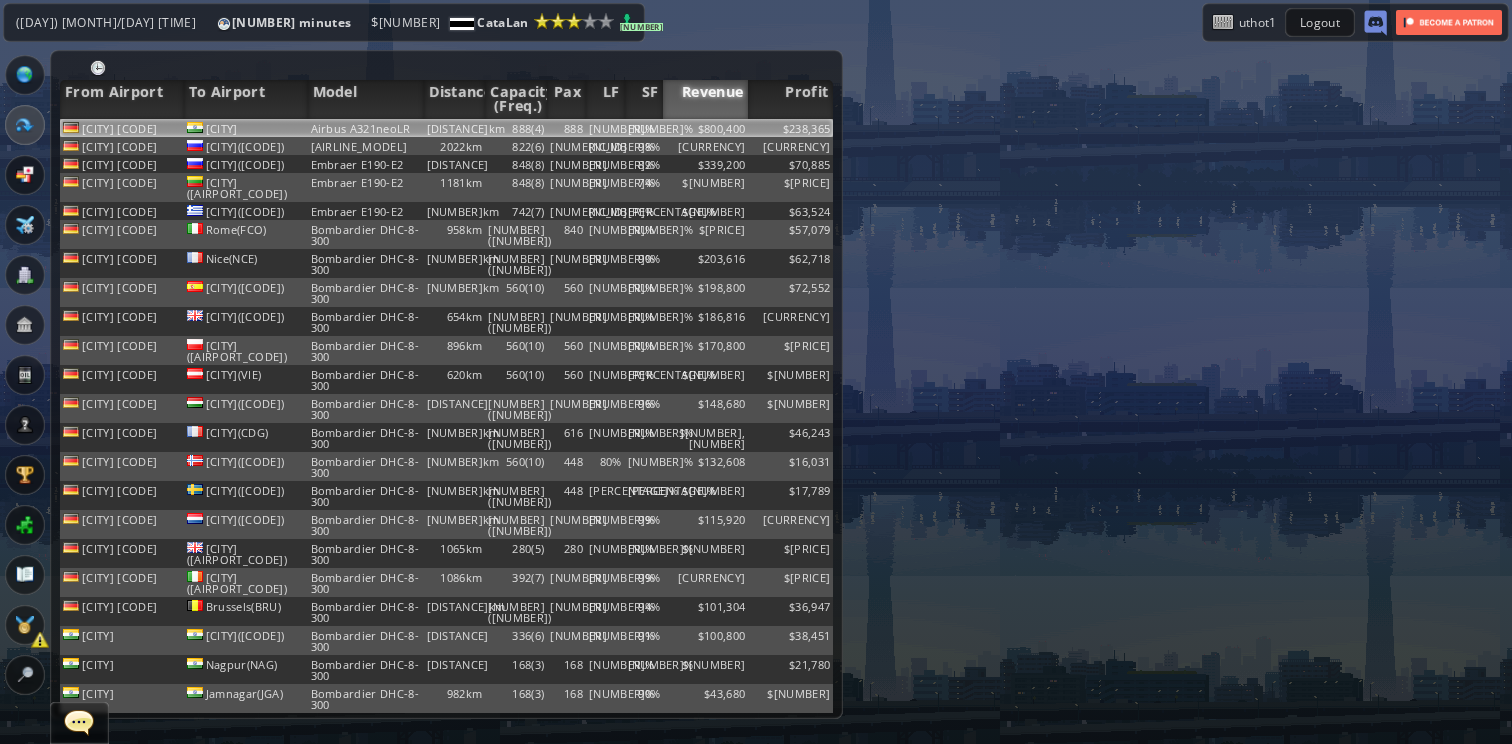 click on "$800,400" at bounding box center (705, 128) 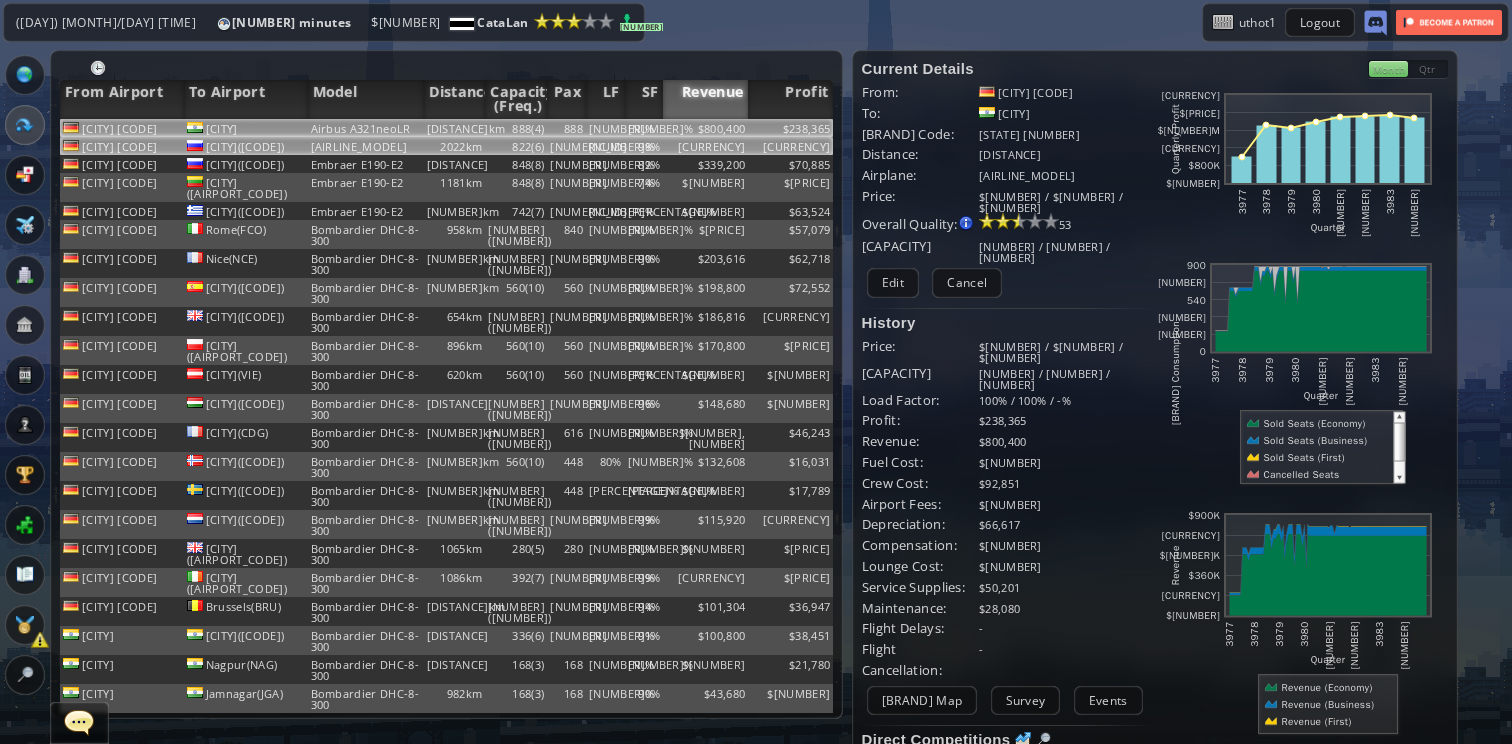 click on "[CURRENCY]" at bounding box center [705, 128] 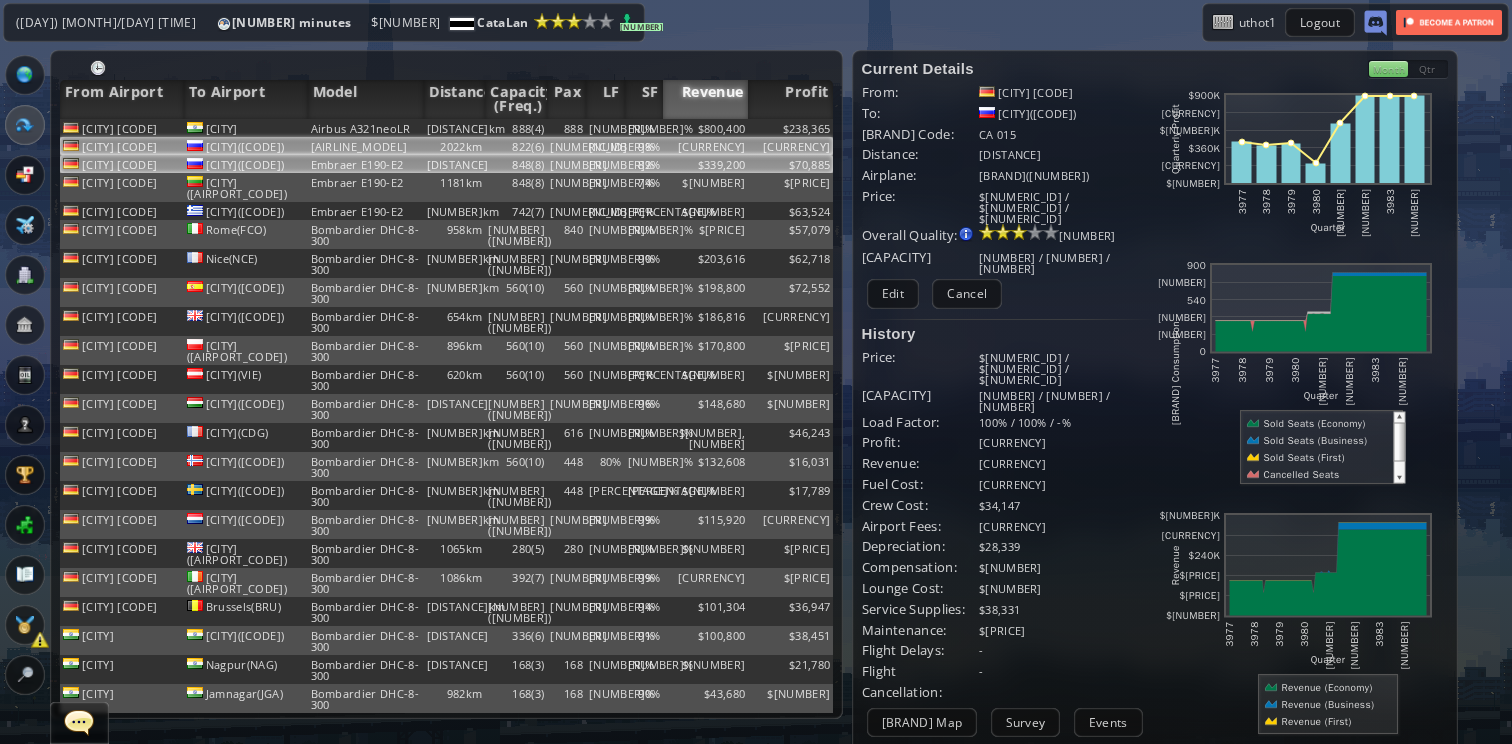 click on "$339,200" at bounding box center (705, 128) 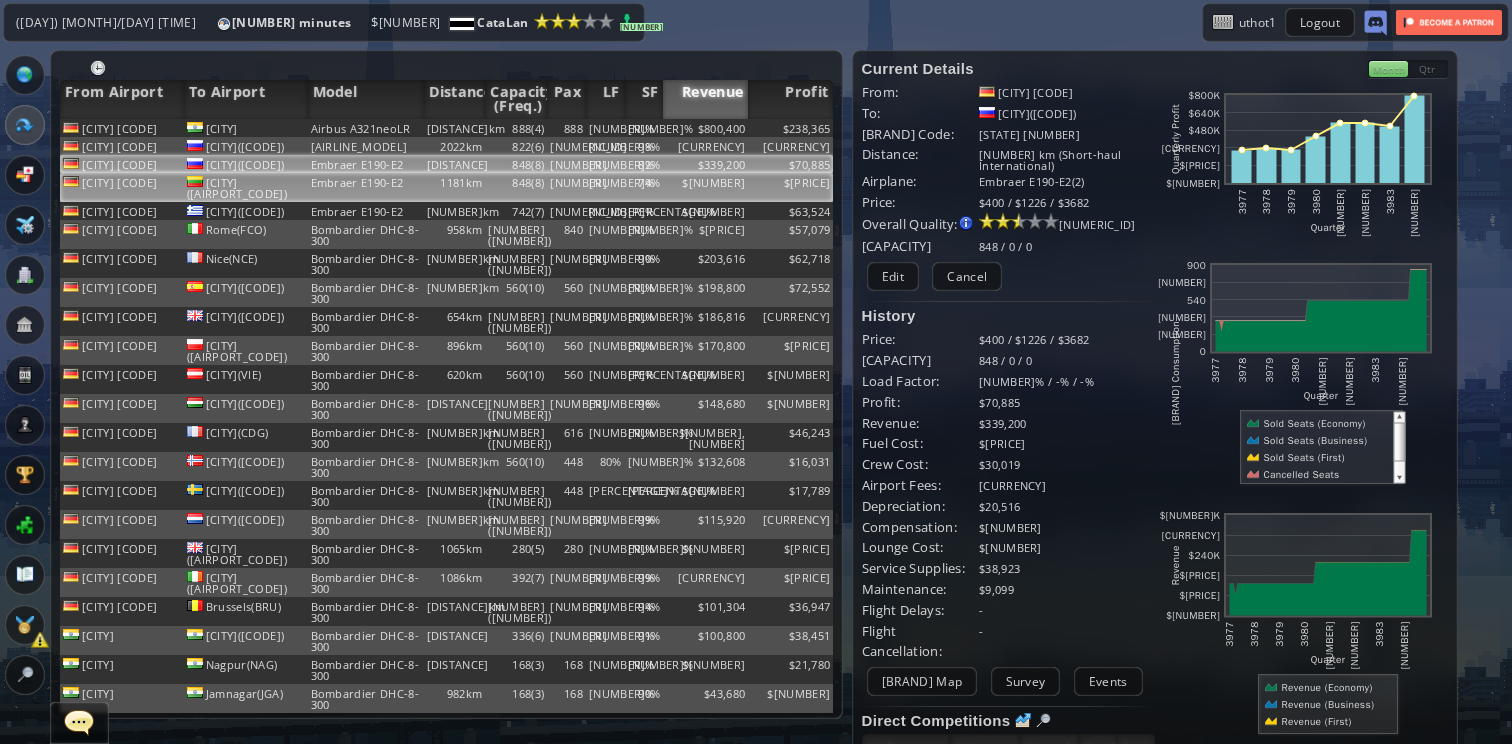 click on "$[NUMBER]" at bounding box center [705, 128] 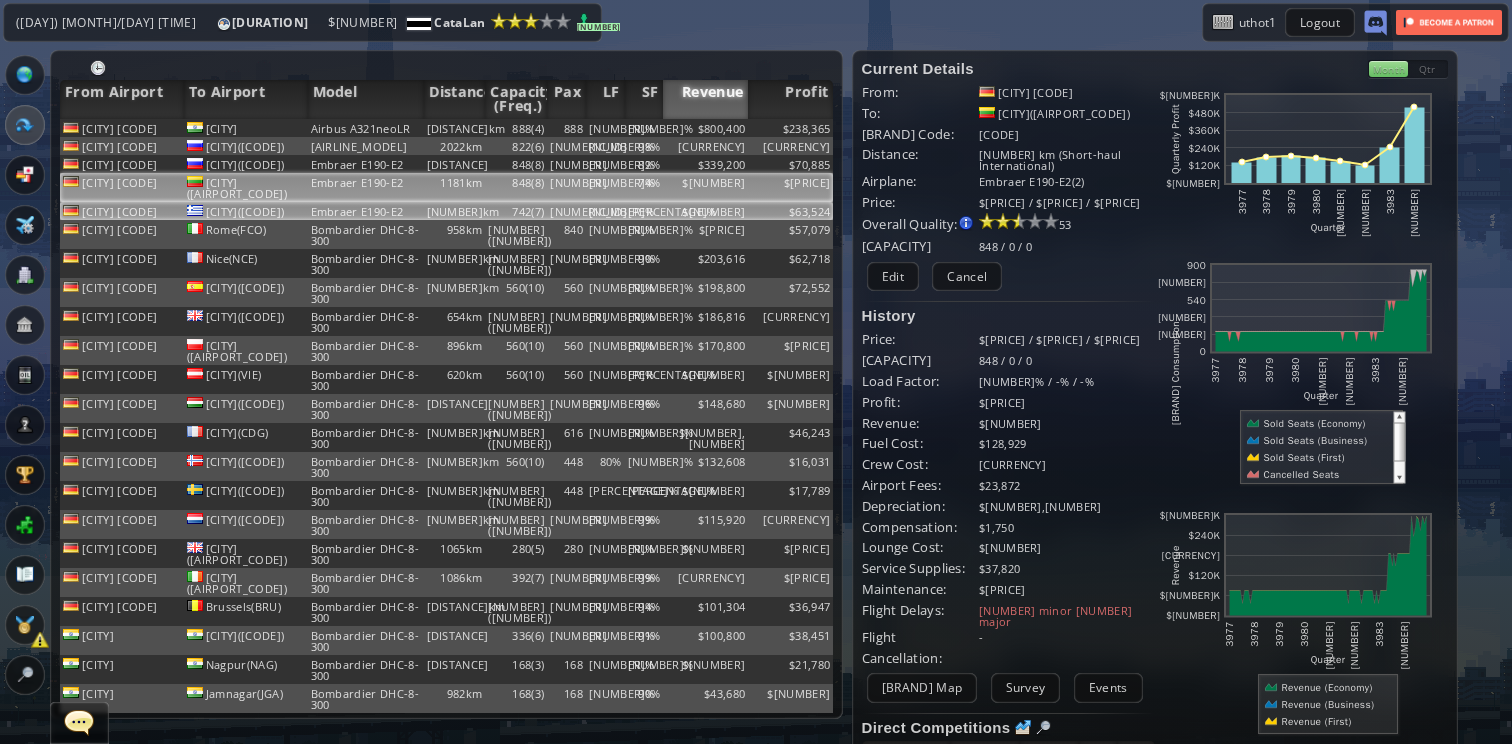 click on "$[NUMBER]" at bounding box center [705, 128] 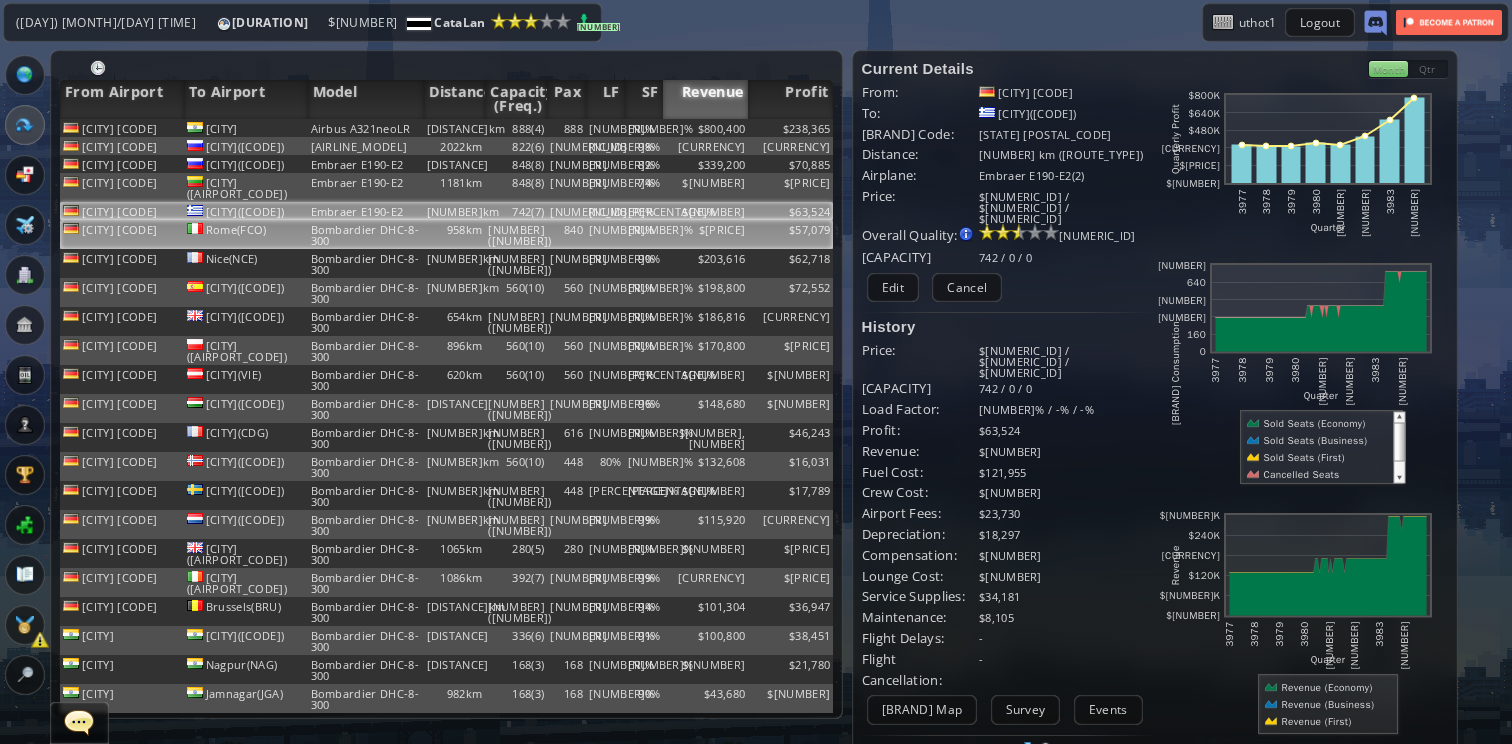 click on "$[PRICE]" at bounding box center (705, 128) 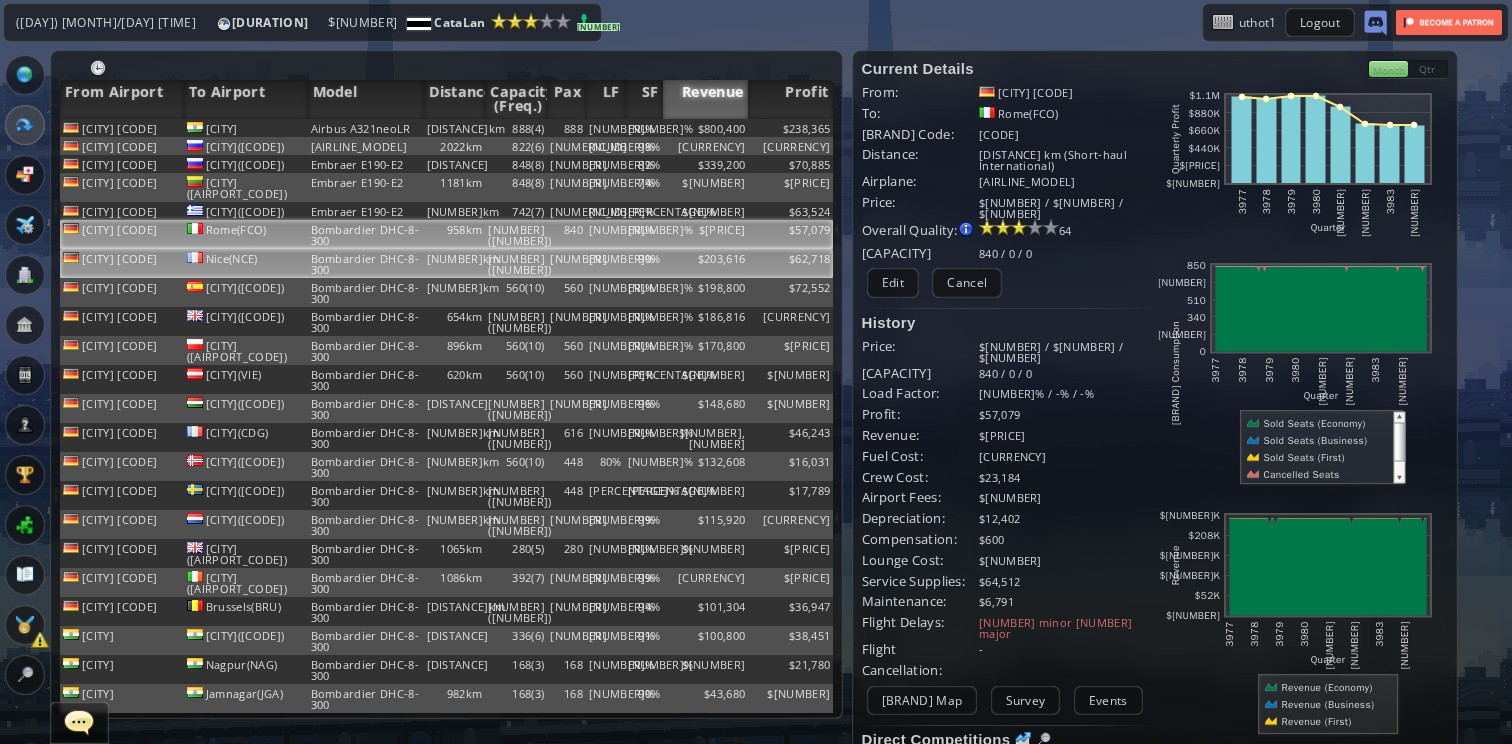 click on "$203,616" at bounding box center (705, 128) 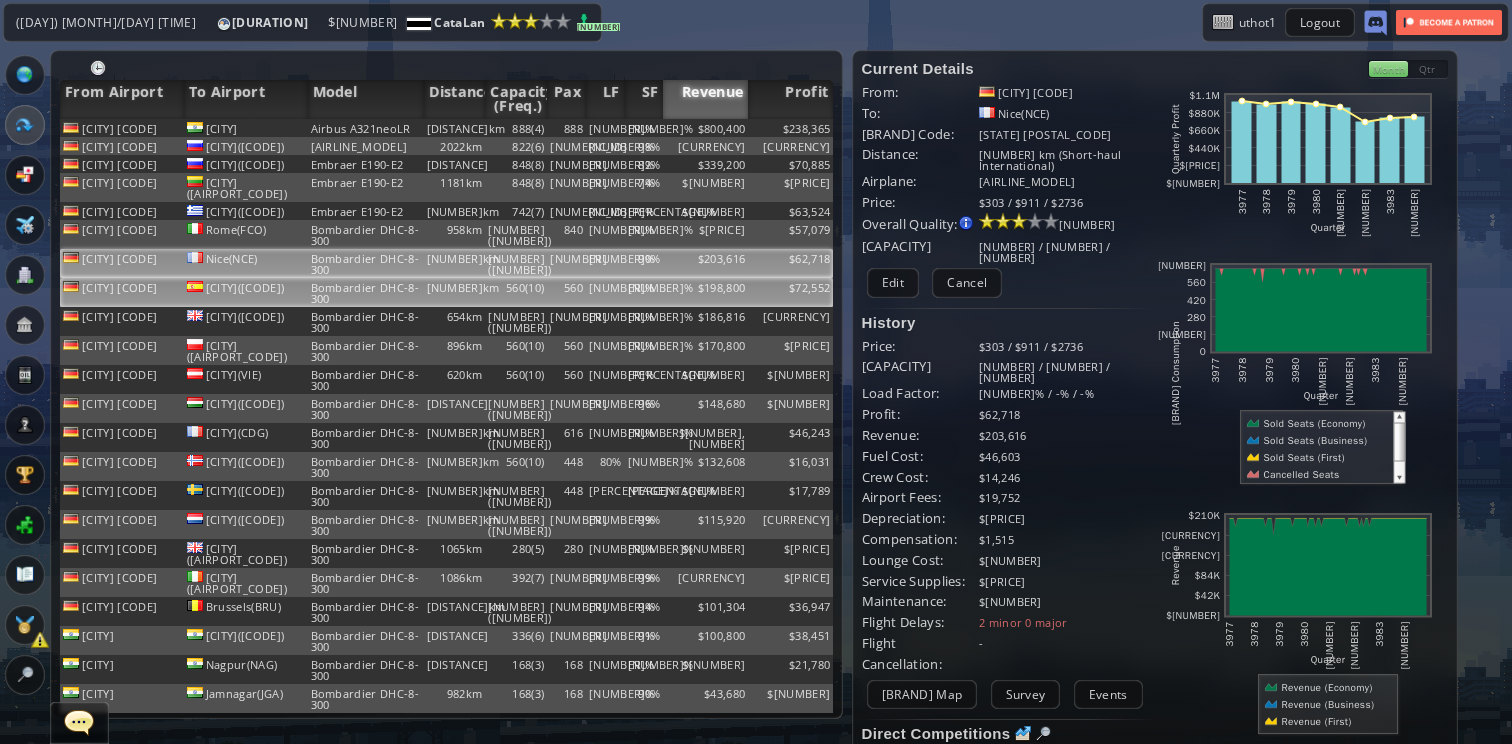 click on "$198,800" at bounding box center (705, 128) 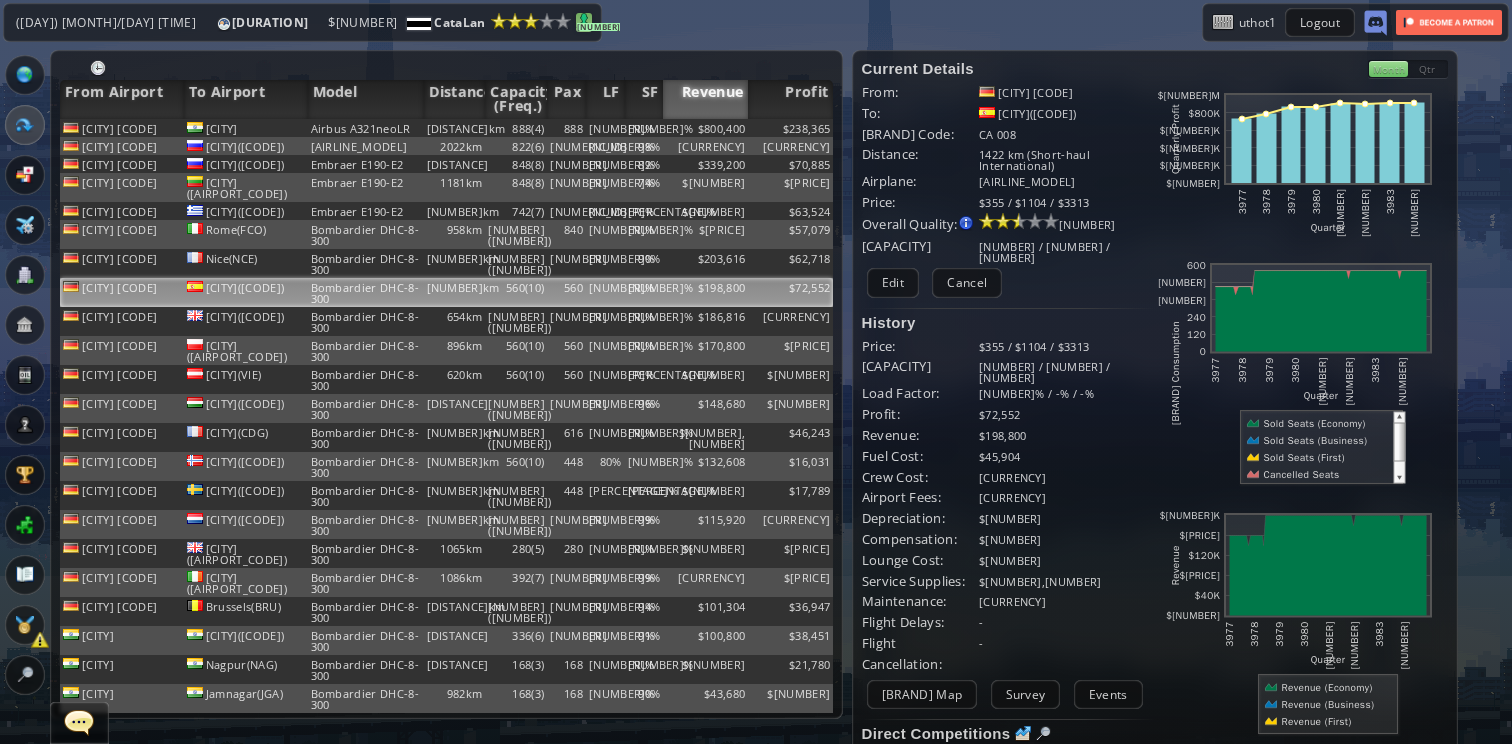 click on "[NUMBER]" at bounding box center (584, 22) 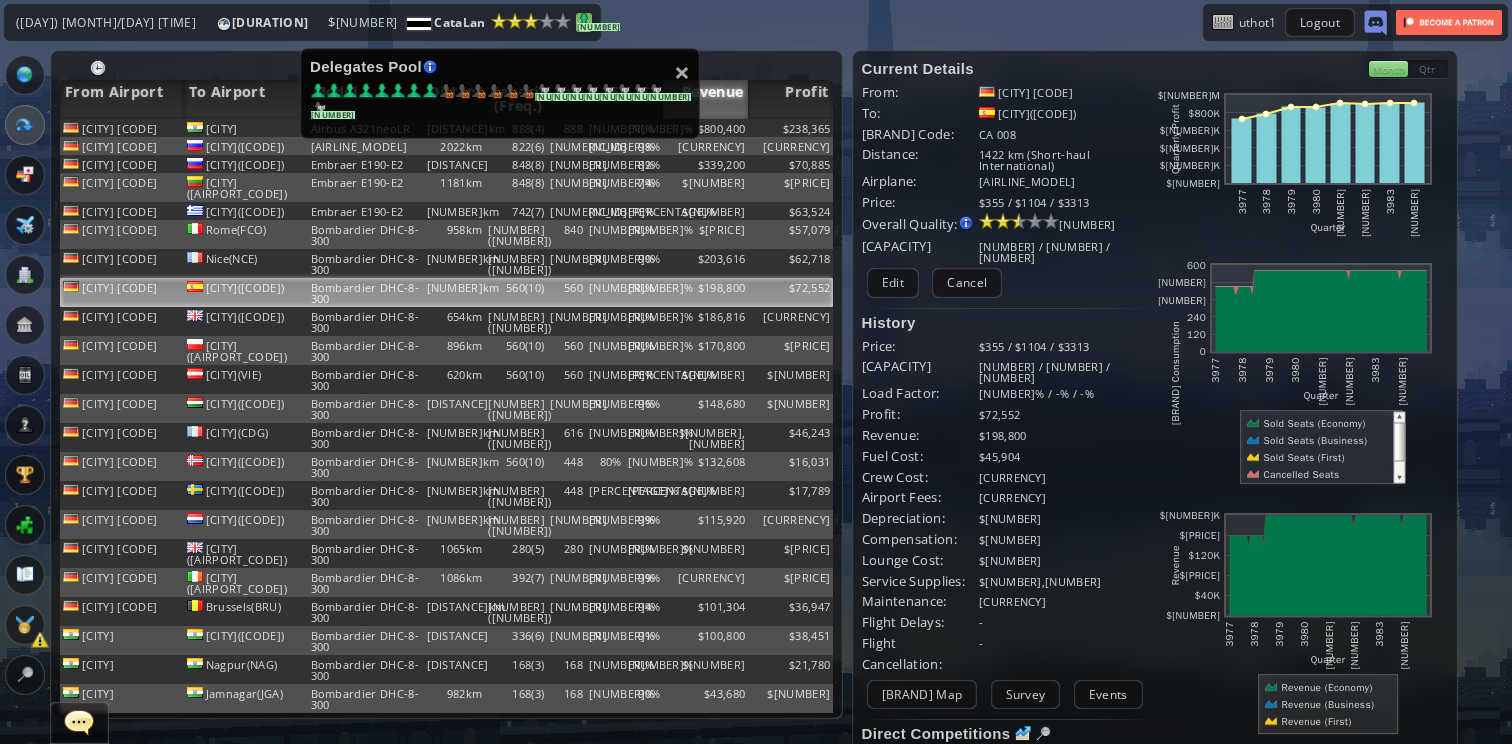 click on "[NUMBER]" at bounding box center [584, 22] 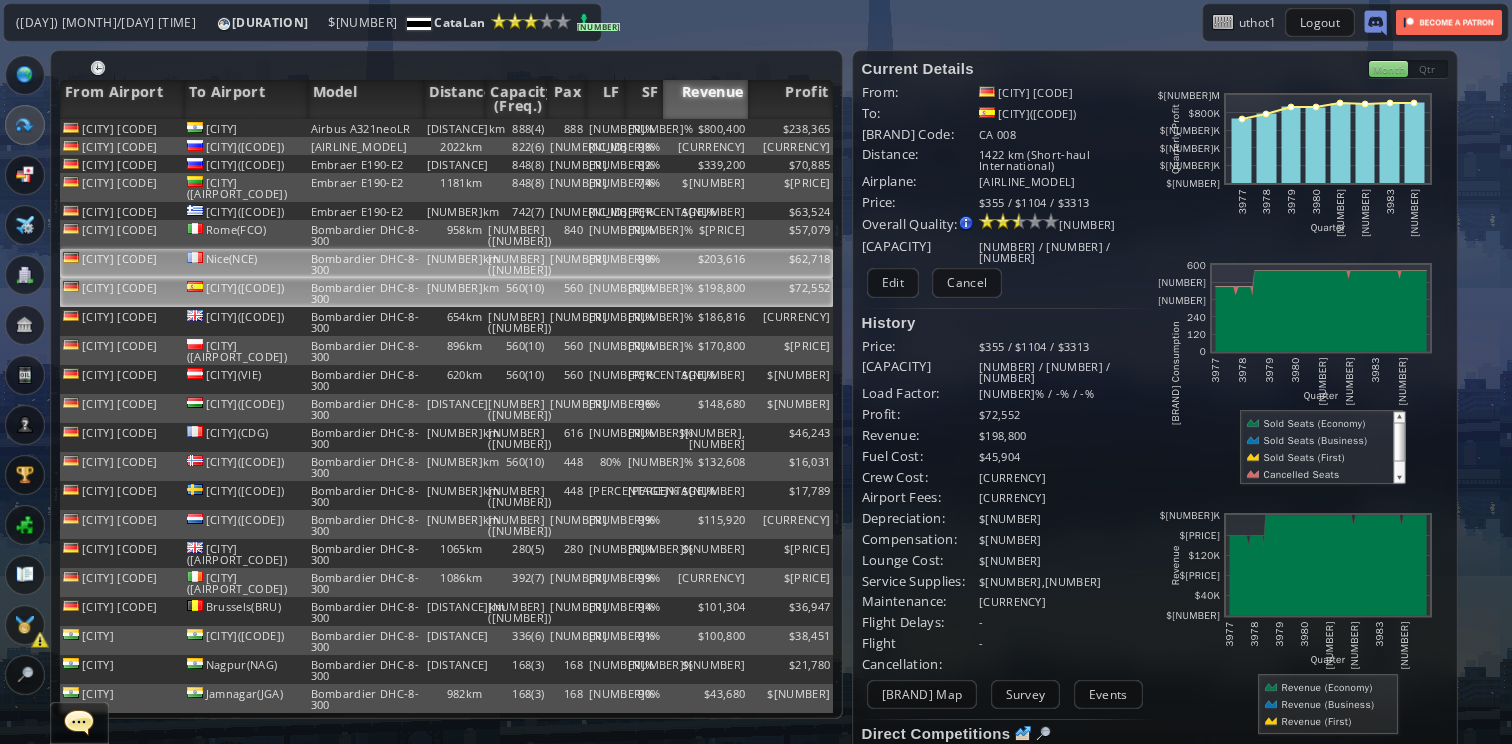 click on "[NUMBER]([NUMBER])" at bounding box center (516, 128) 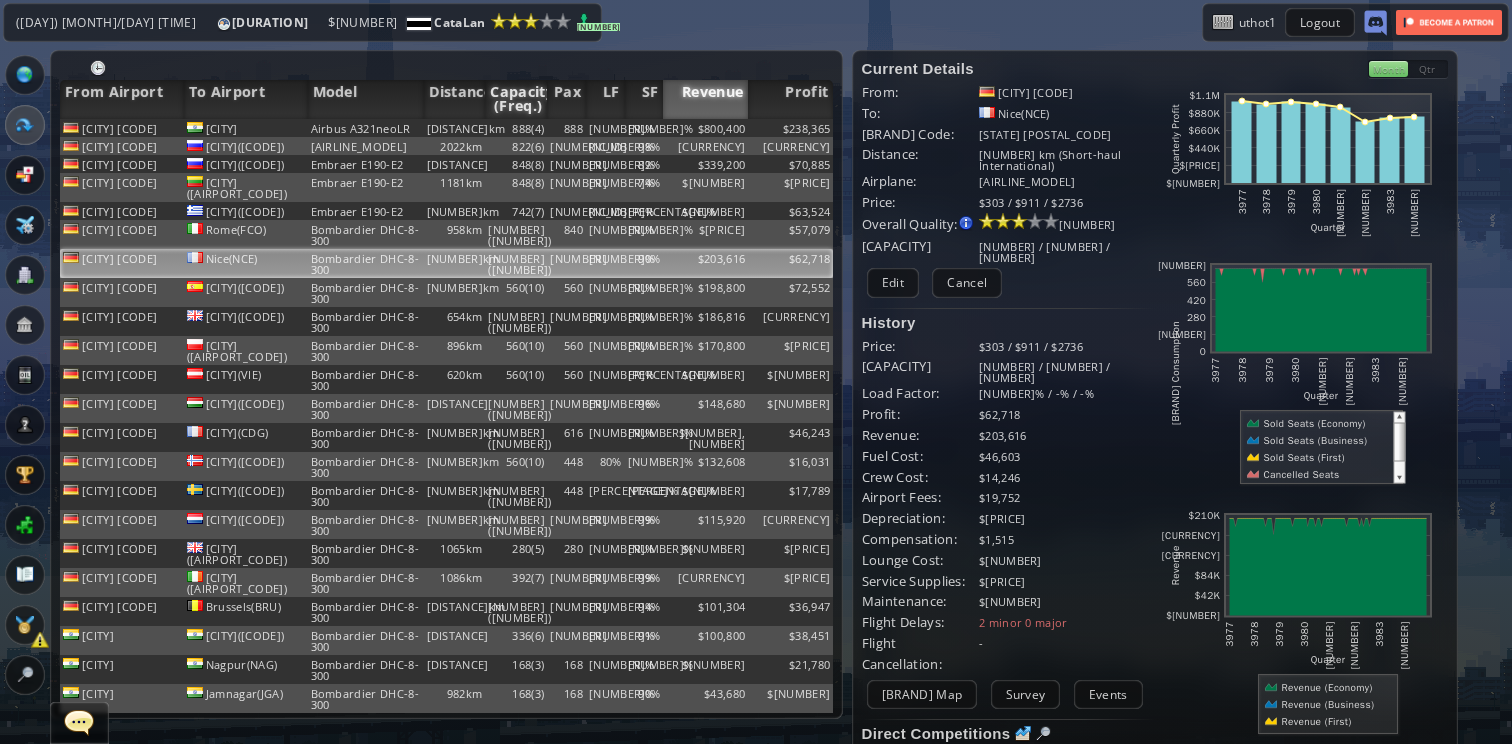 click on "Capacity (Freq.)" at bounding box center (516, 99) 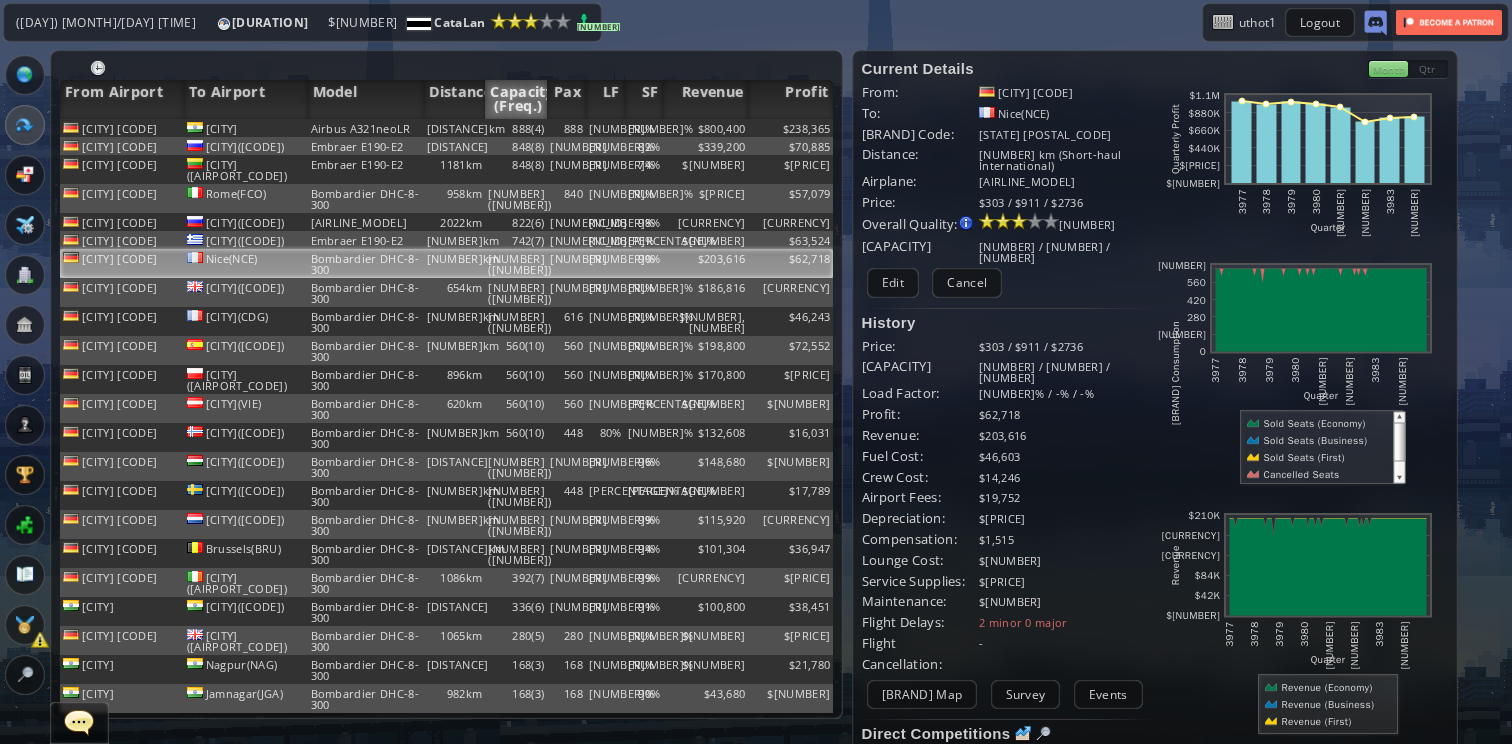 click on "Capacity (Freq.)" at bounding box center [516, 99] 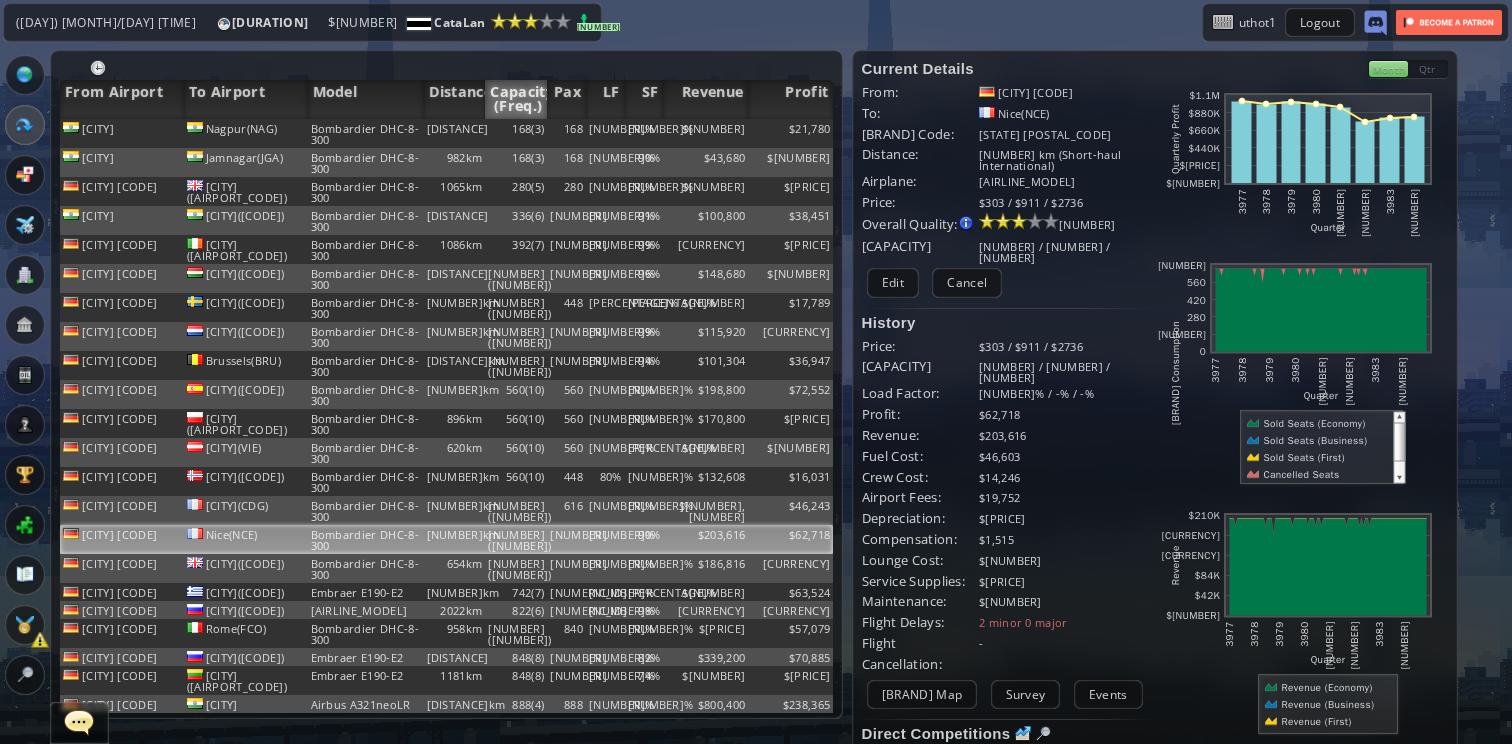 click on "Capacity (Freq.)" at bounding box center [516, 99] 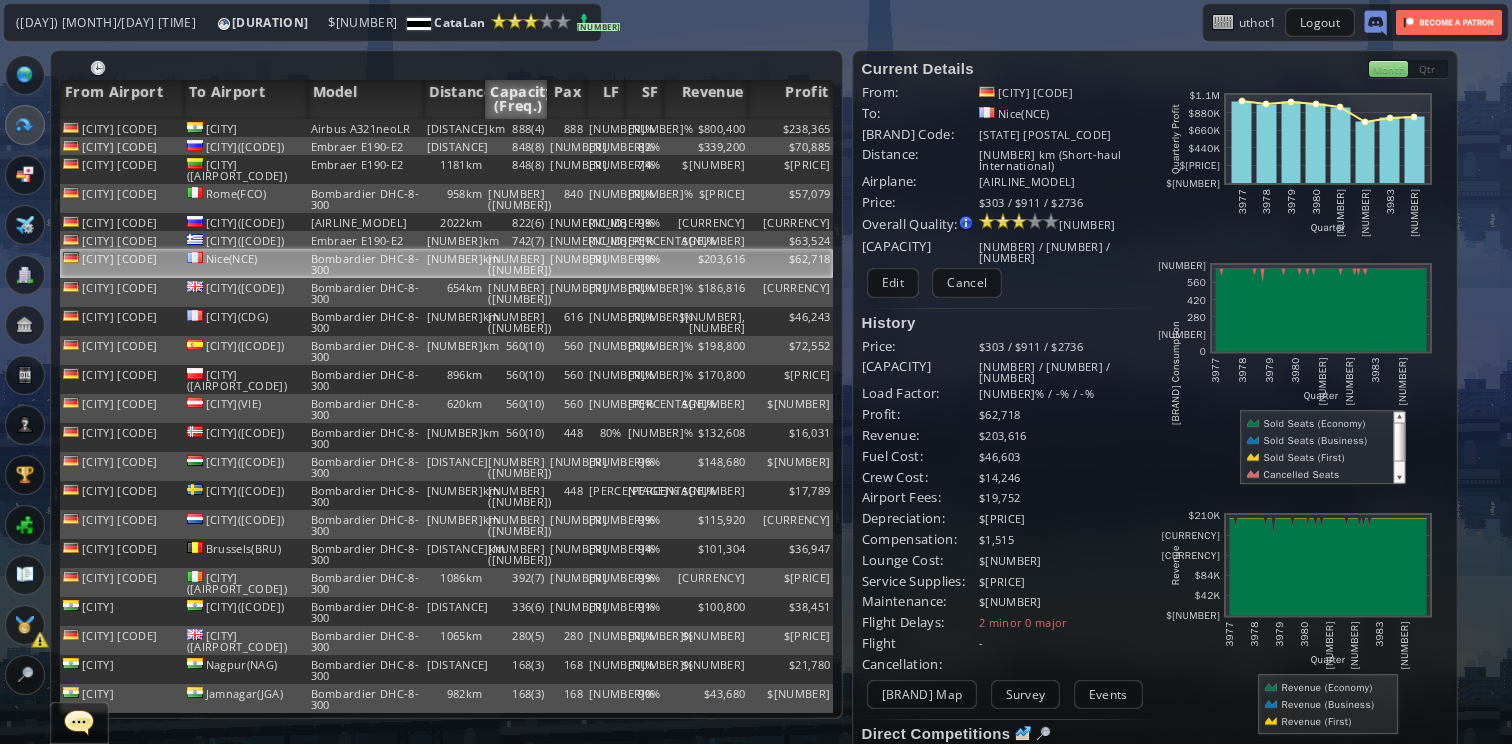 click on "Capacity (Freq.)" at bounding box center [516, 99] 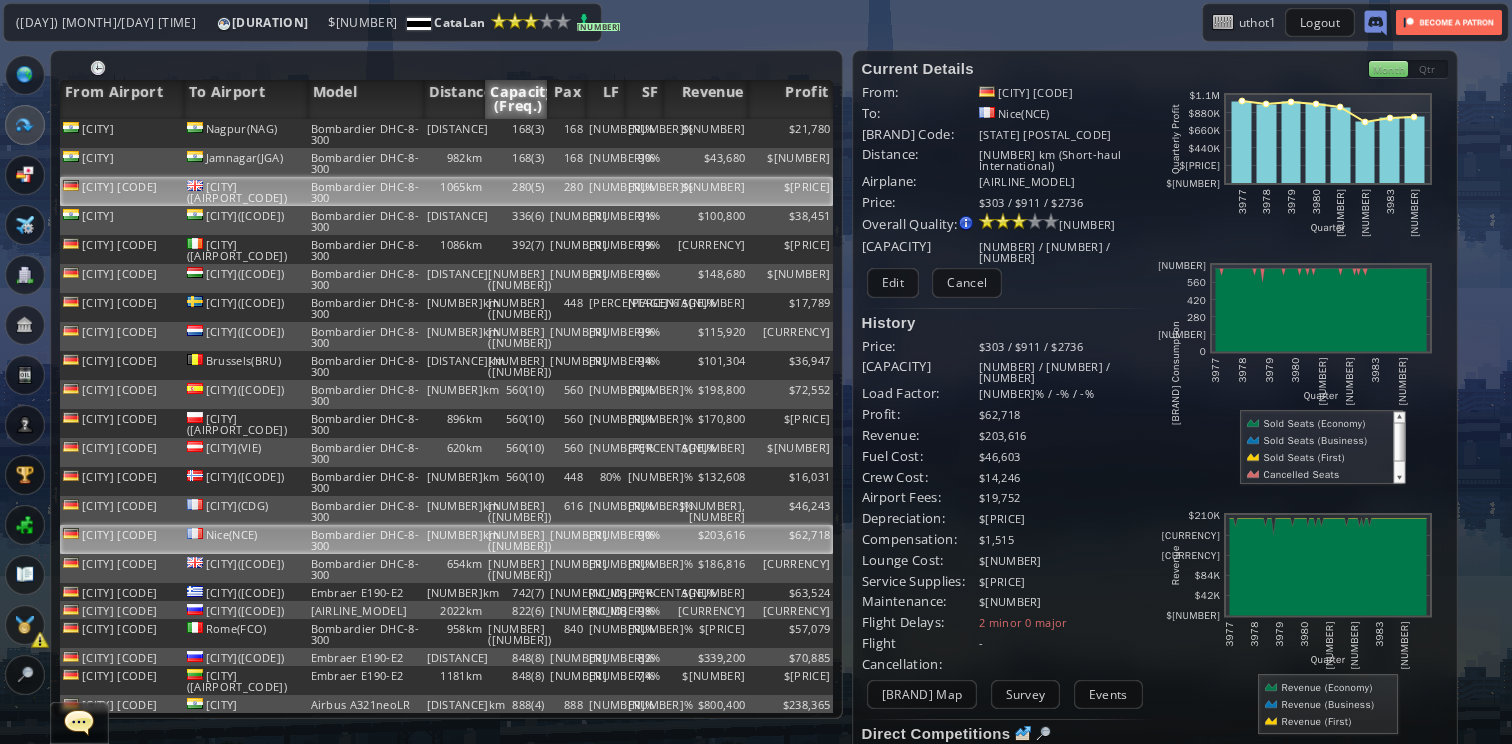 click on "1065km" at bounding box center (455, 133) 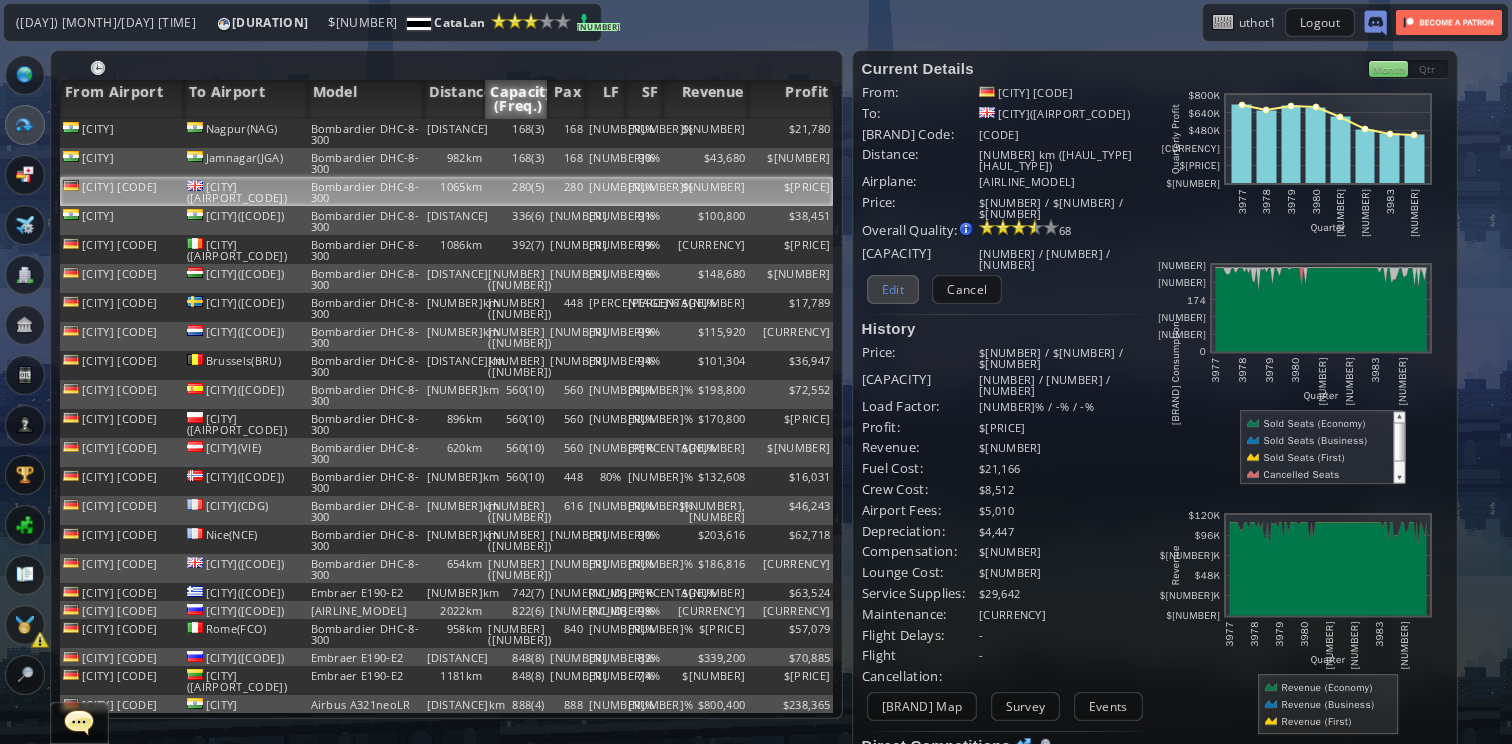 click on "Edit" at bounding box center [893, 289] 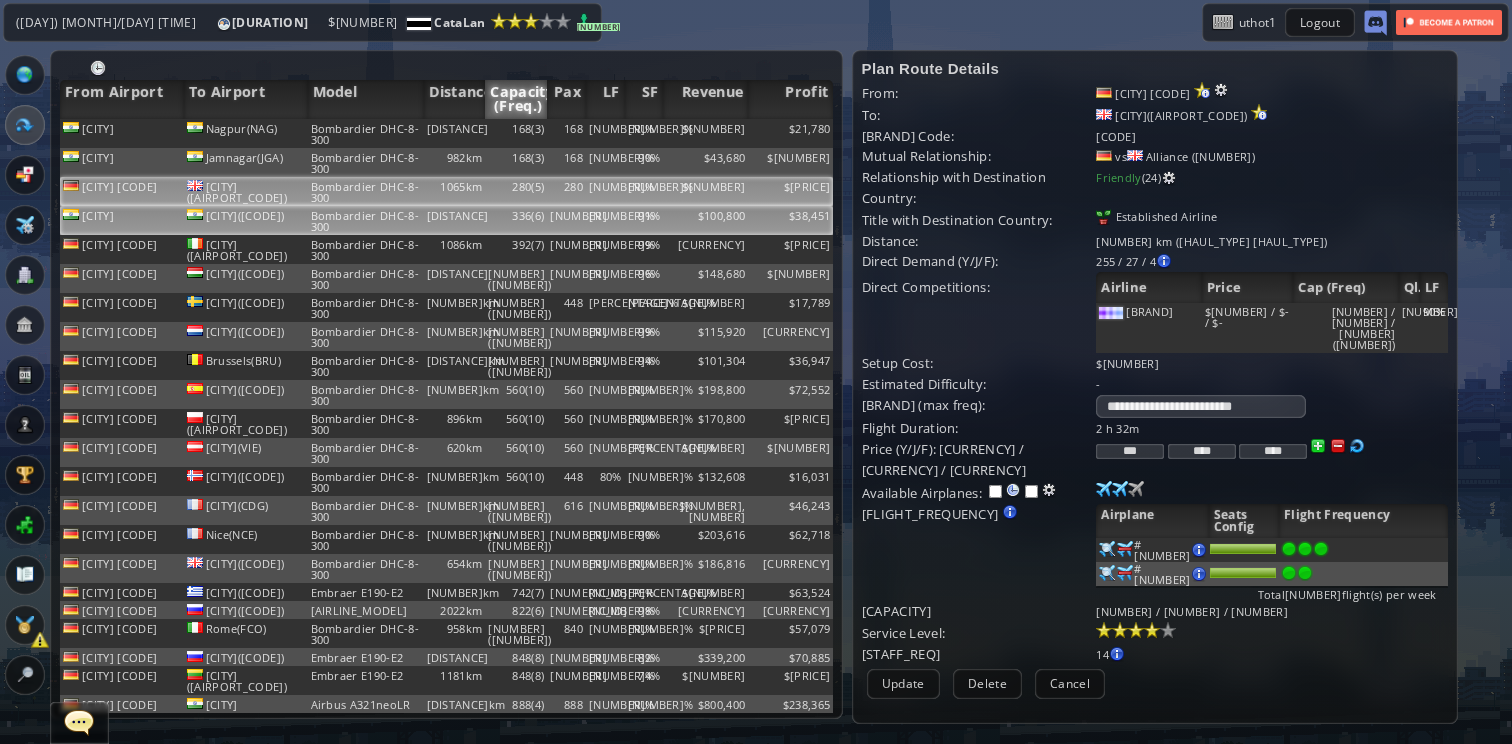 click on "$38,451" at bounding box center (790, 133) 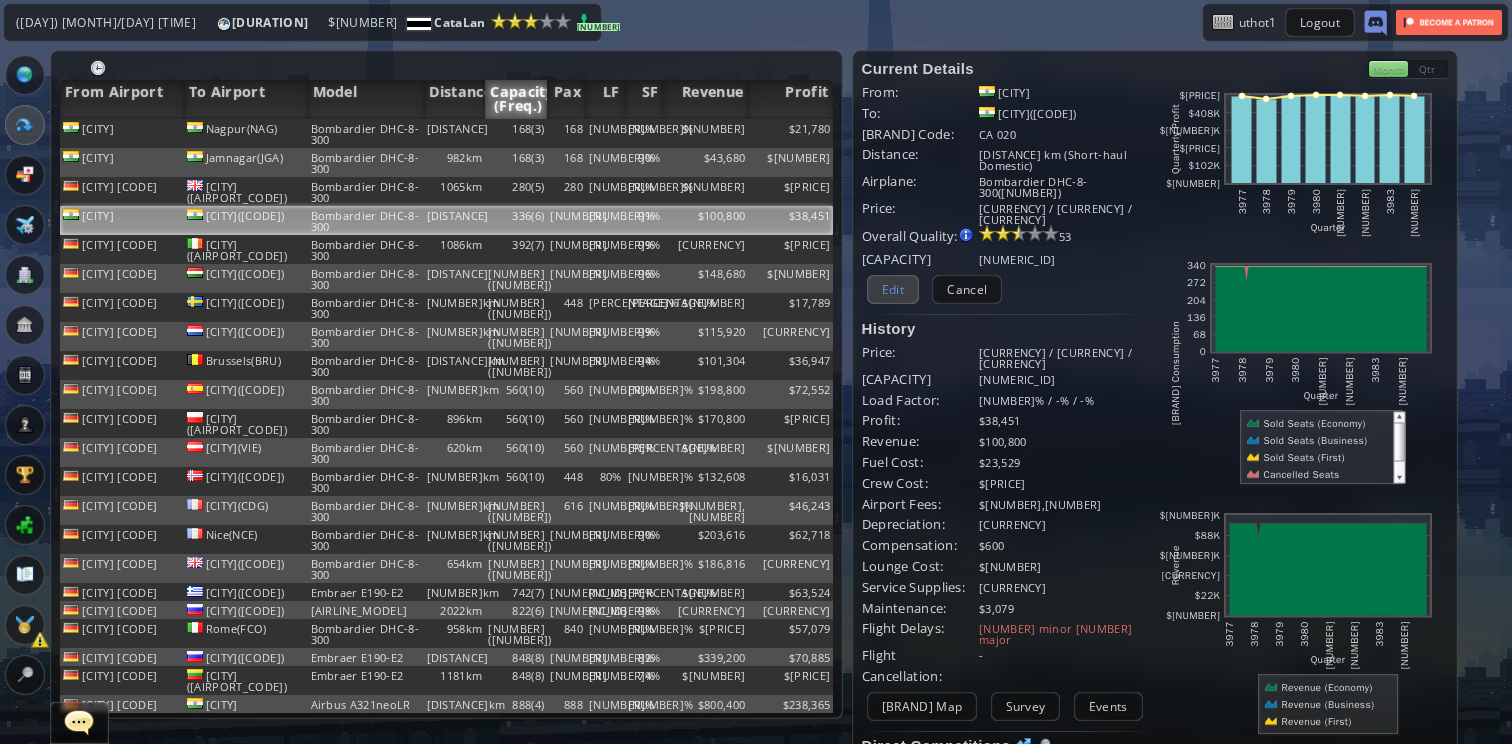 click on "Edit" at bounding box center [893, 289] 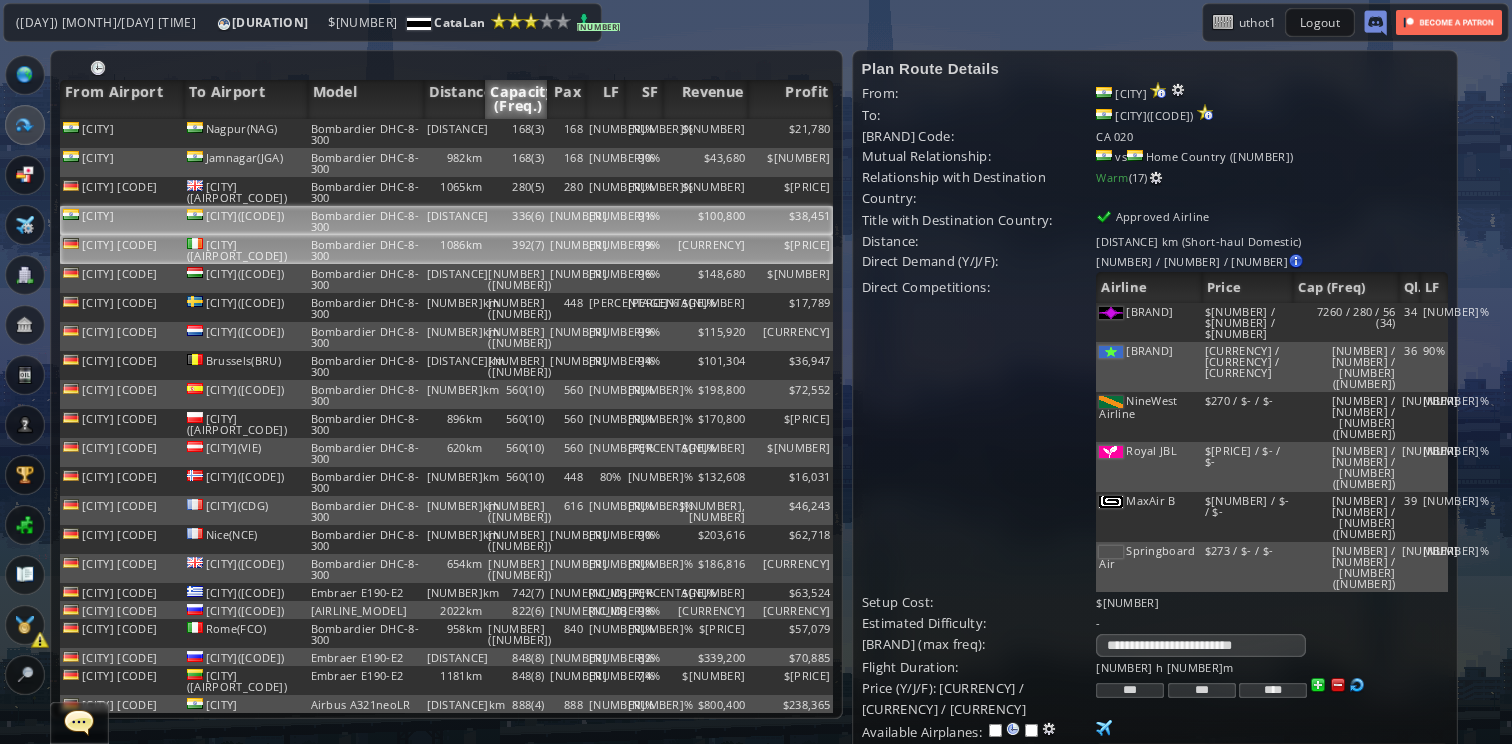 click on "[CURRENCY]" at bounding box center [705, 133] 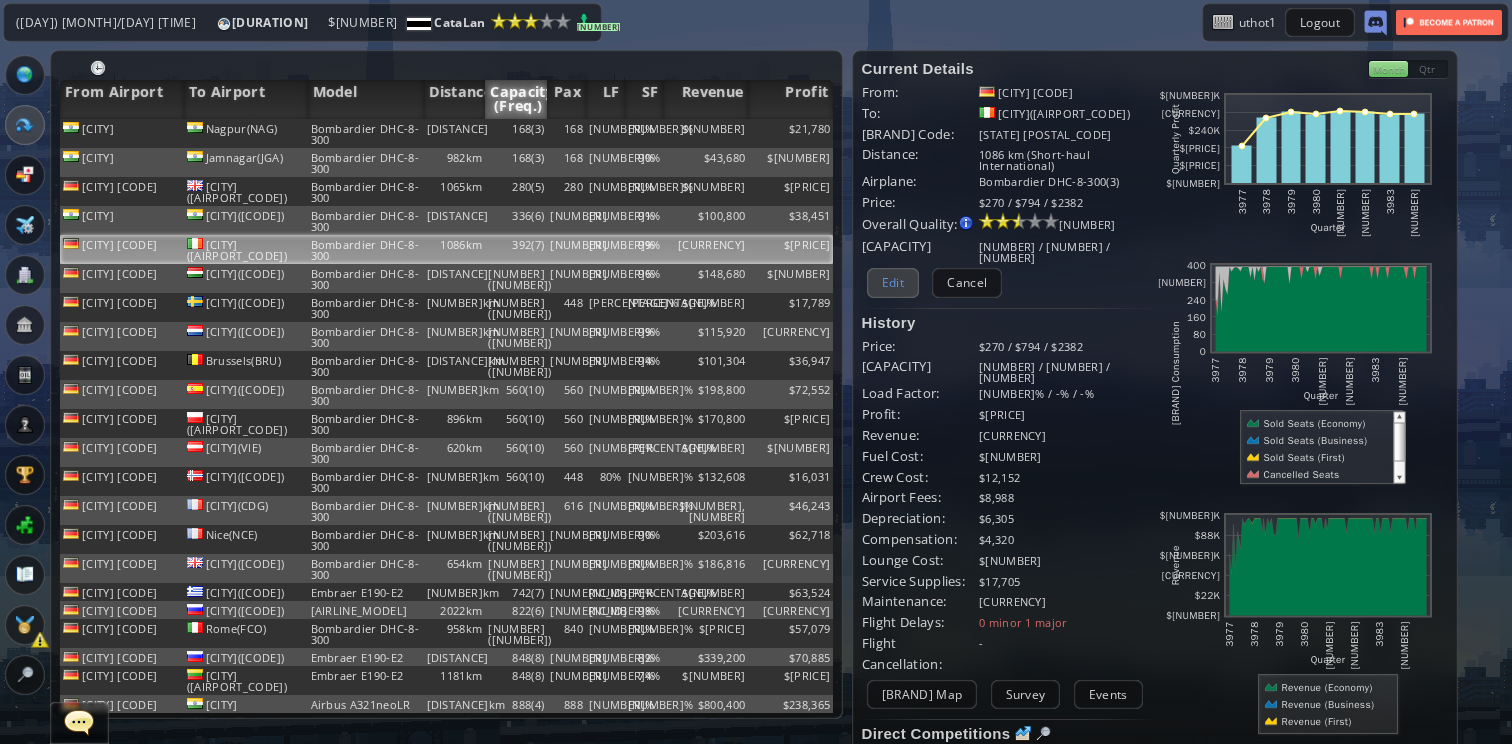 click on "Edit" at bounding box center (893, 282) 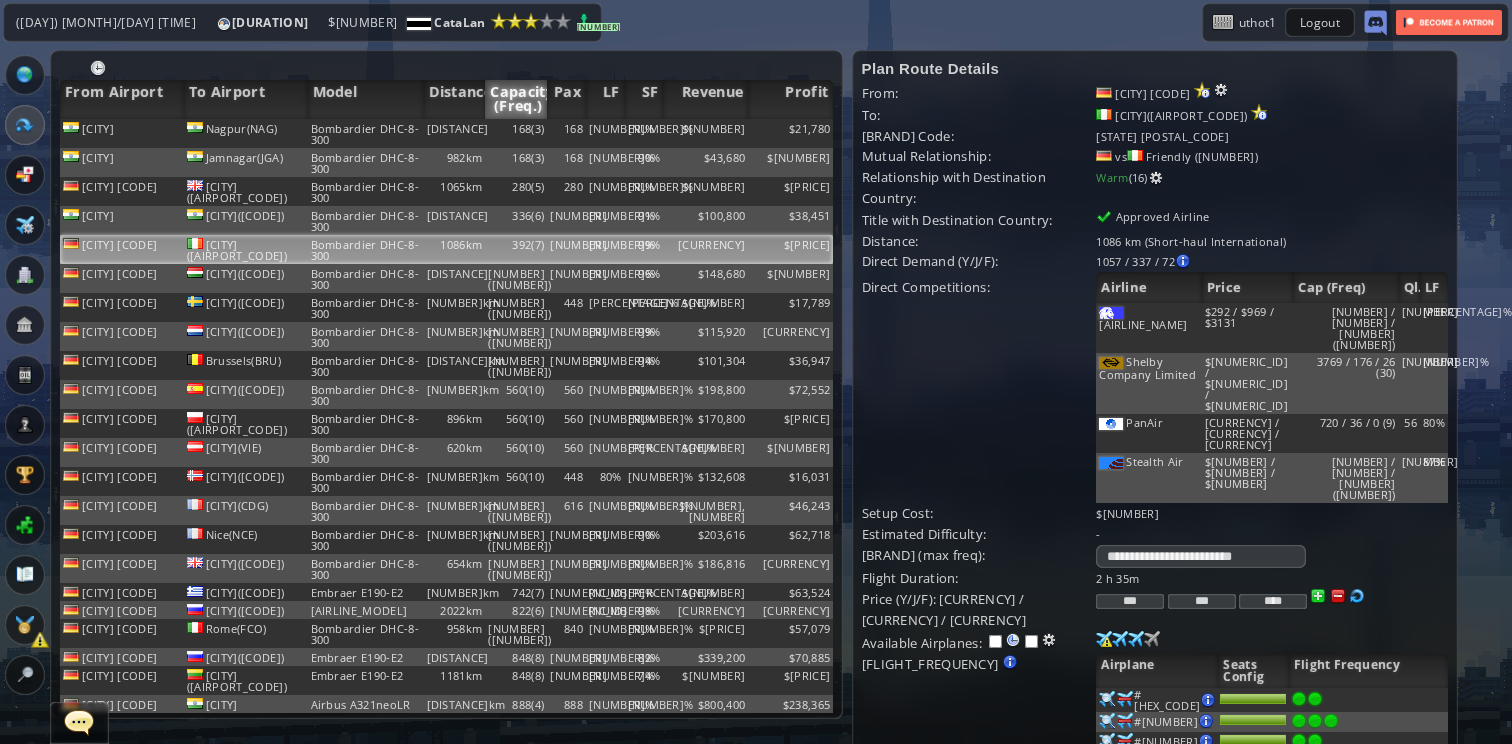 click on "Purchase airplane
Or assign airplane to this airport
No airplane with this model based in this airport
[NUMBER] [NUMBER] [NUMBER] [NUMBER] [NUMBER] [NUMBER] [NUMBER] [NUMBER]" at bounding box center [1272, 578] 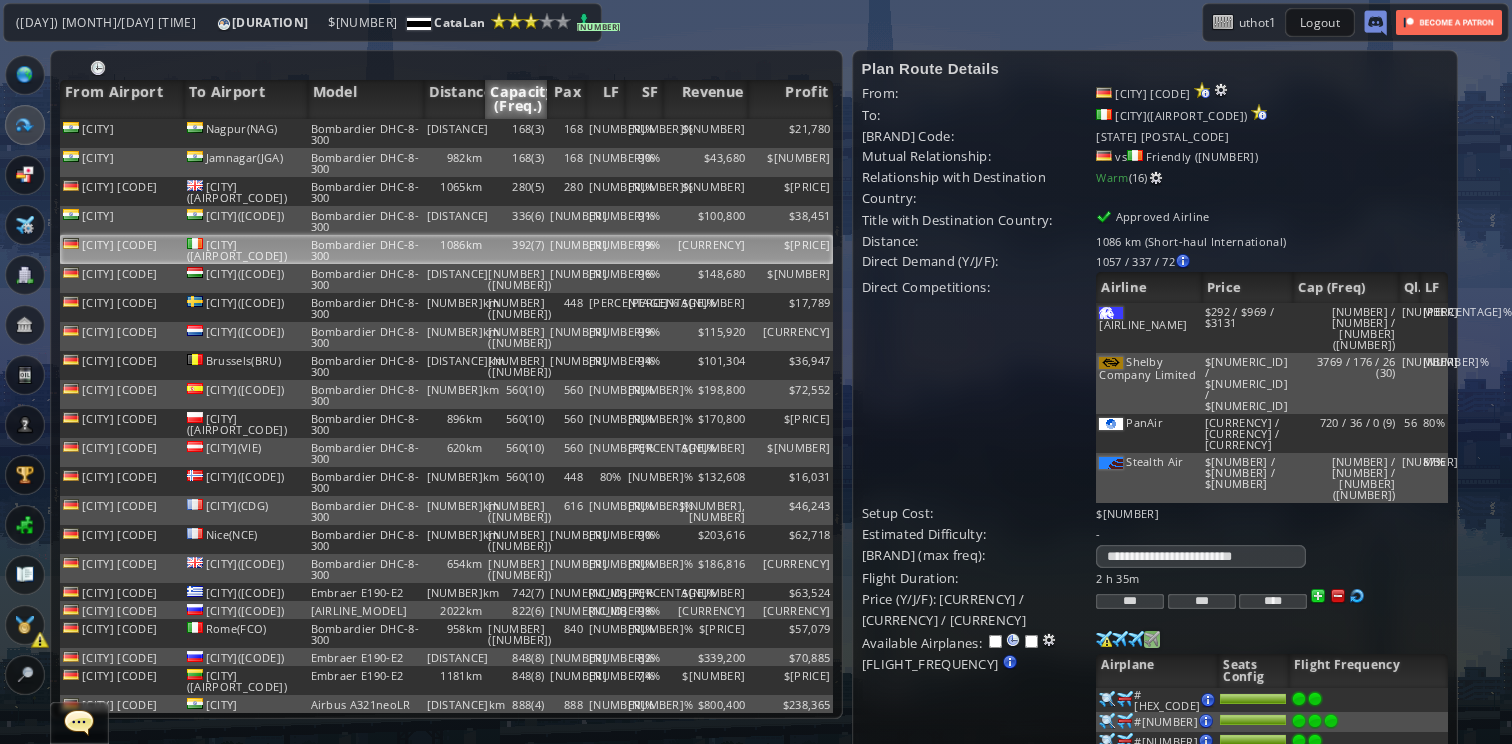 click at bounding box center [1104, 639] 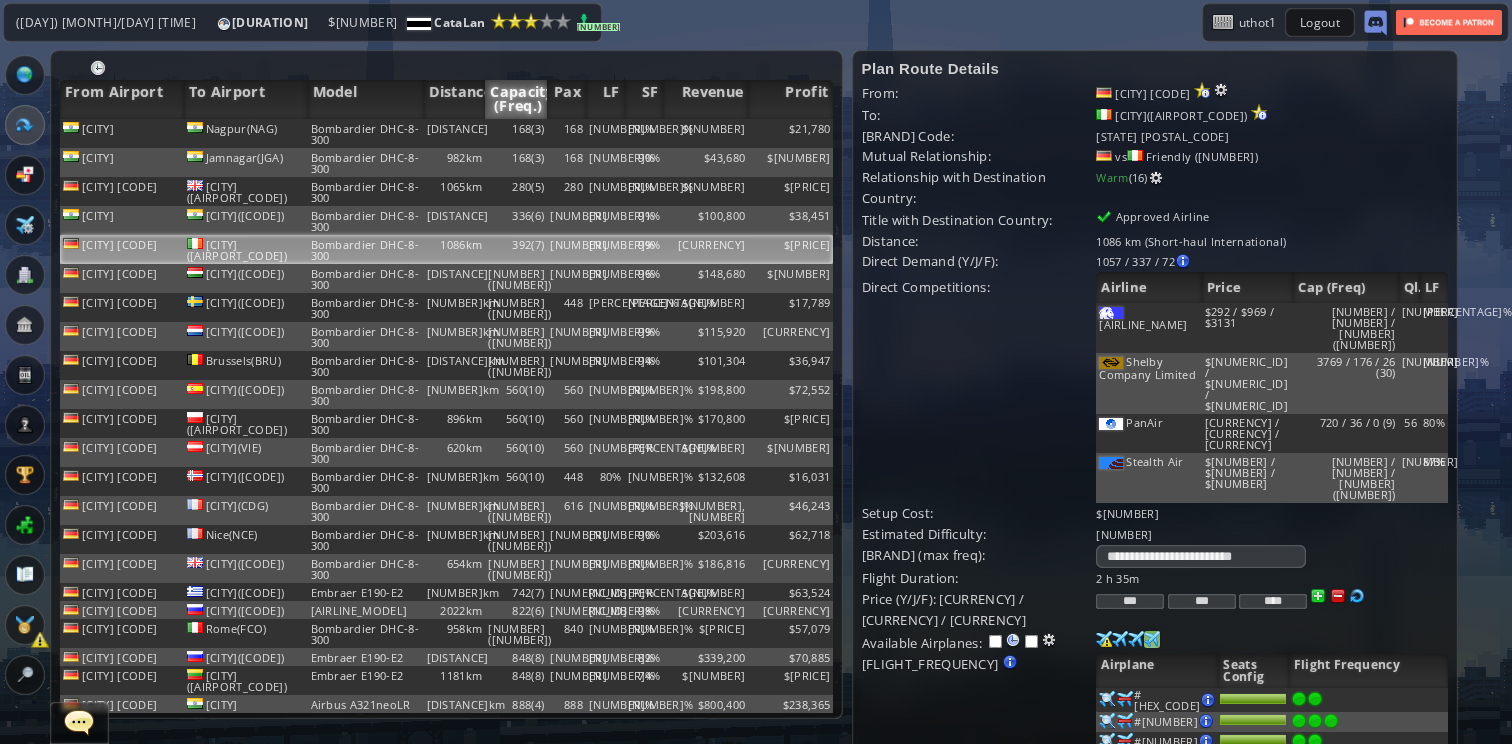 click at bounding box center (1315, 699) 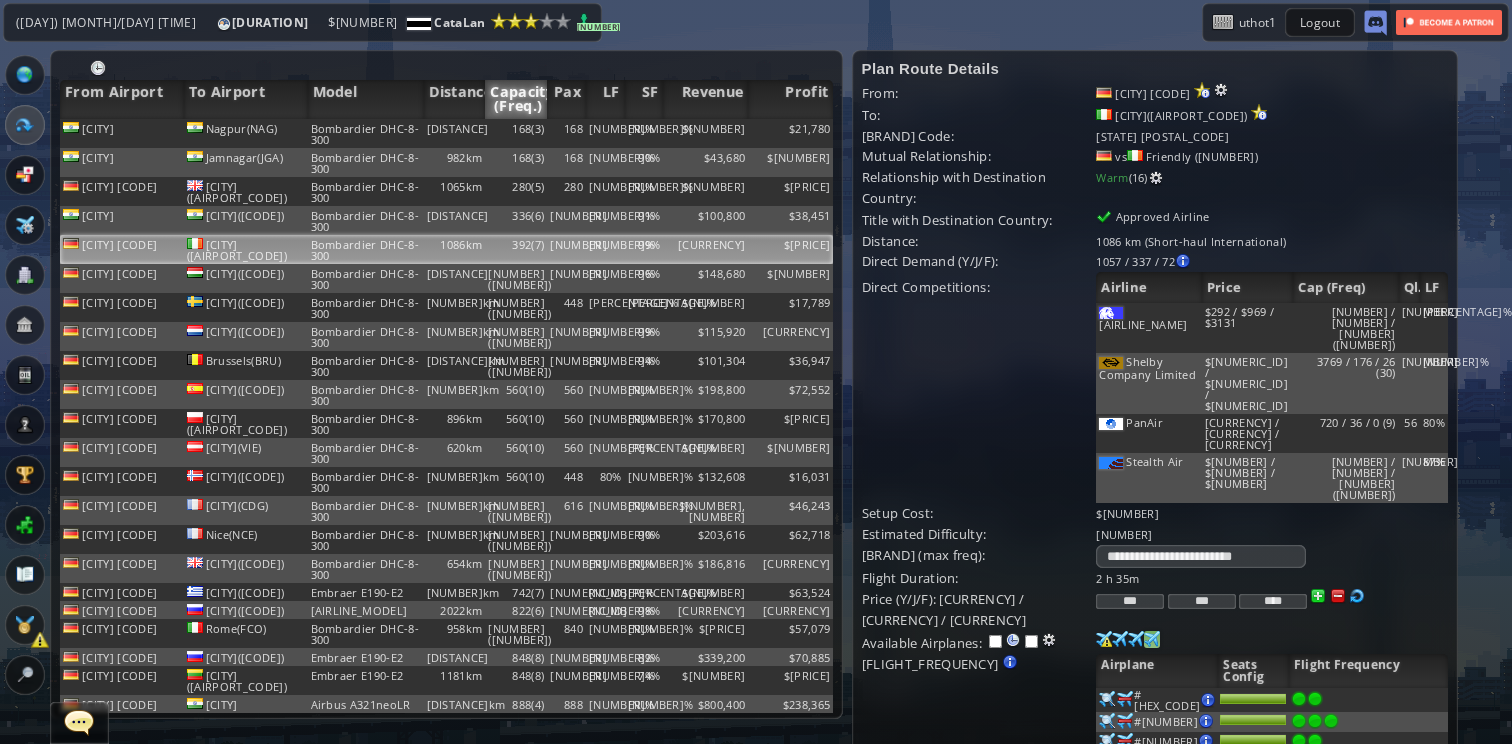 click at bounding box center (1331, 721) 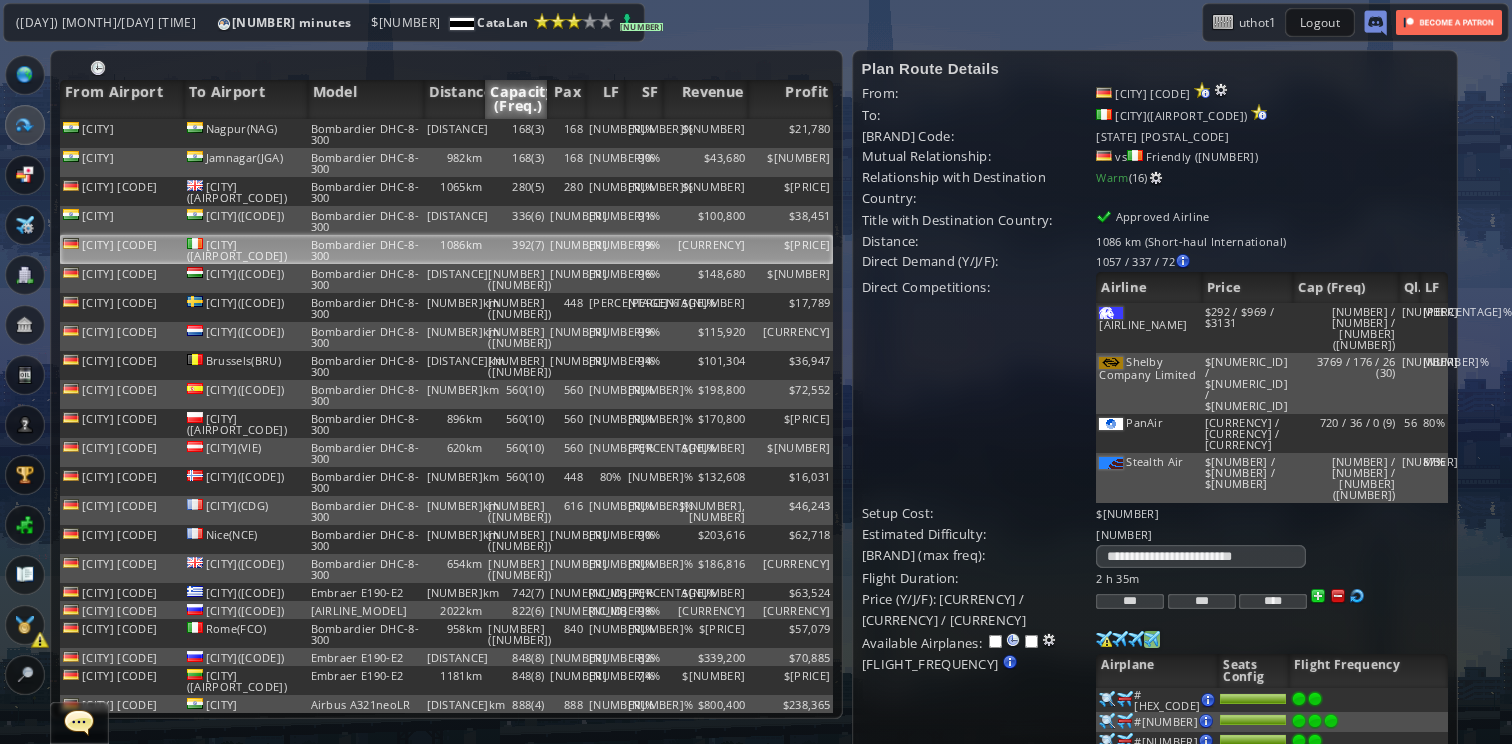 click at bounding box center (1315, 699) 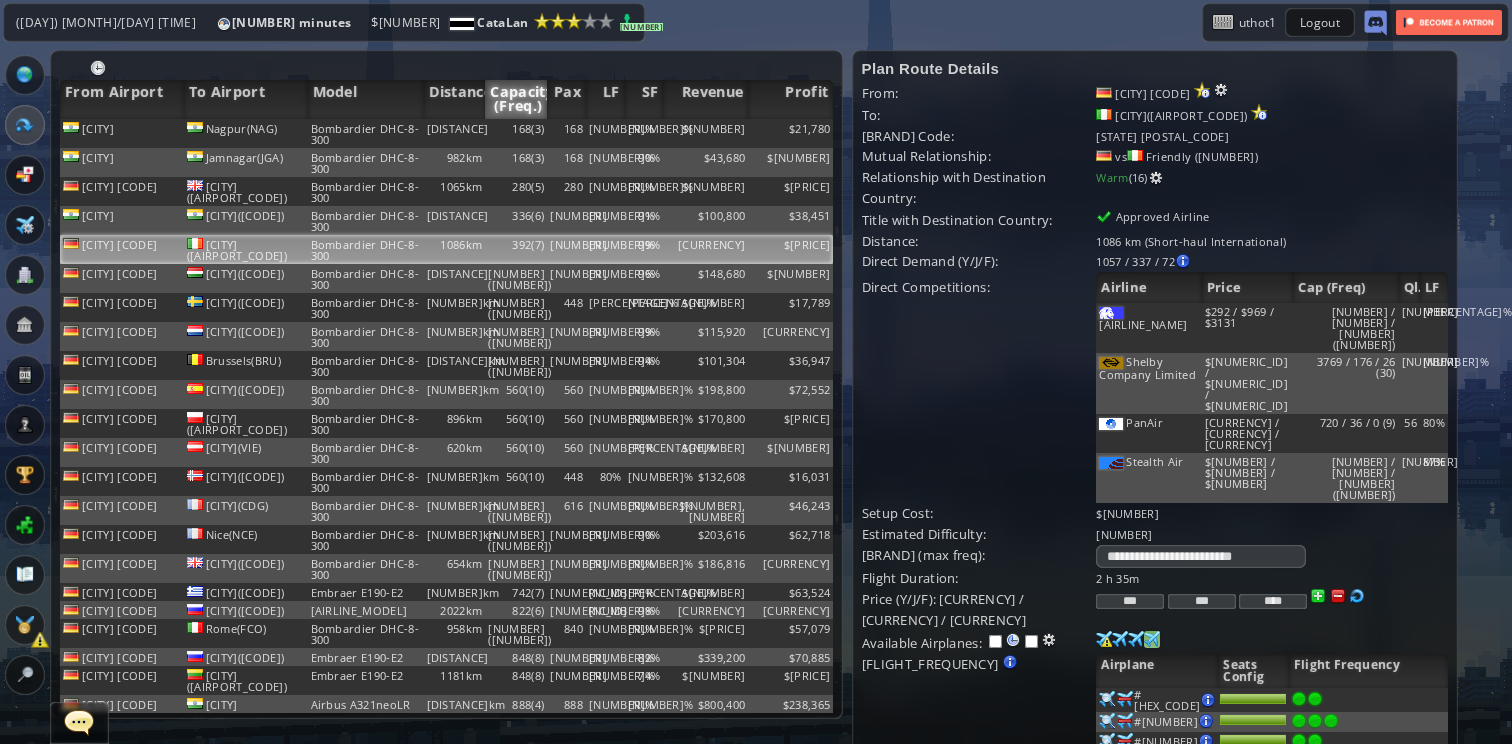 click on "Update" at bounding box center [903, 869] 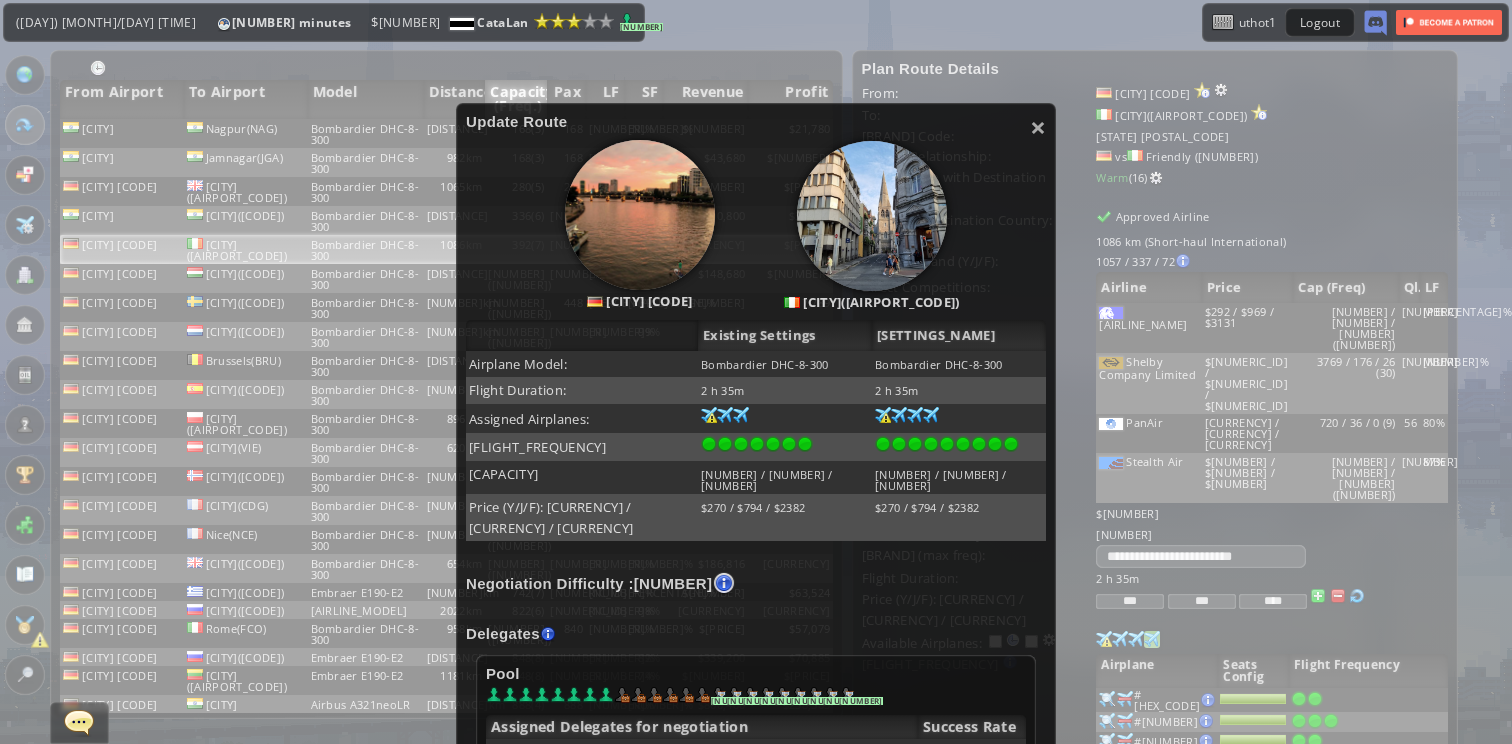 scroll, scrollTop: 132, scrollLeft: 0, axis: vertical 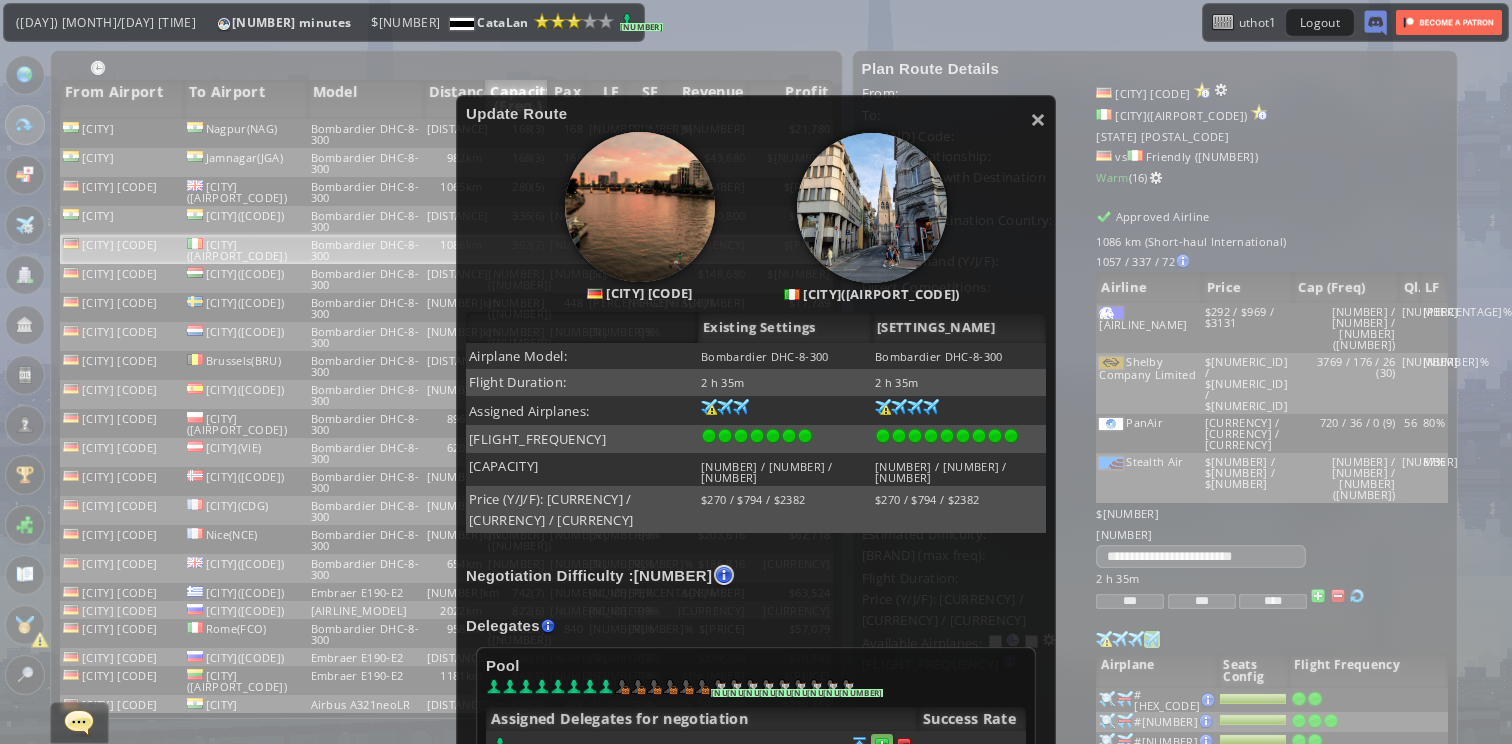 click at bounding box center [882, 745] 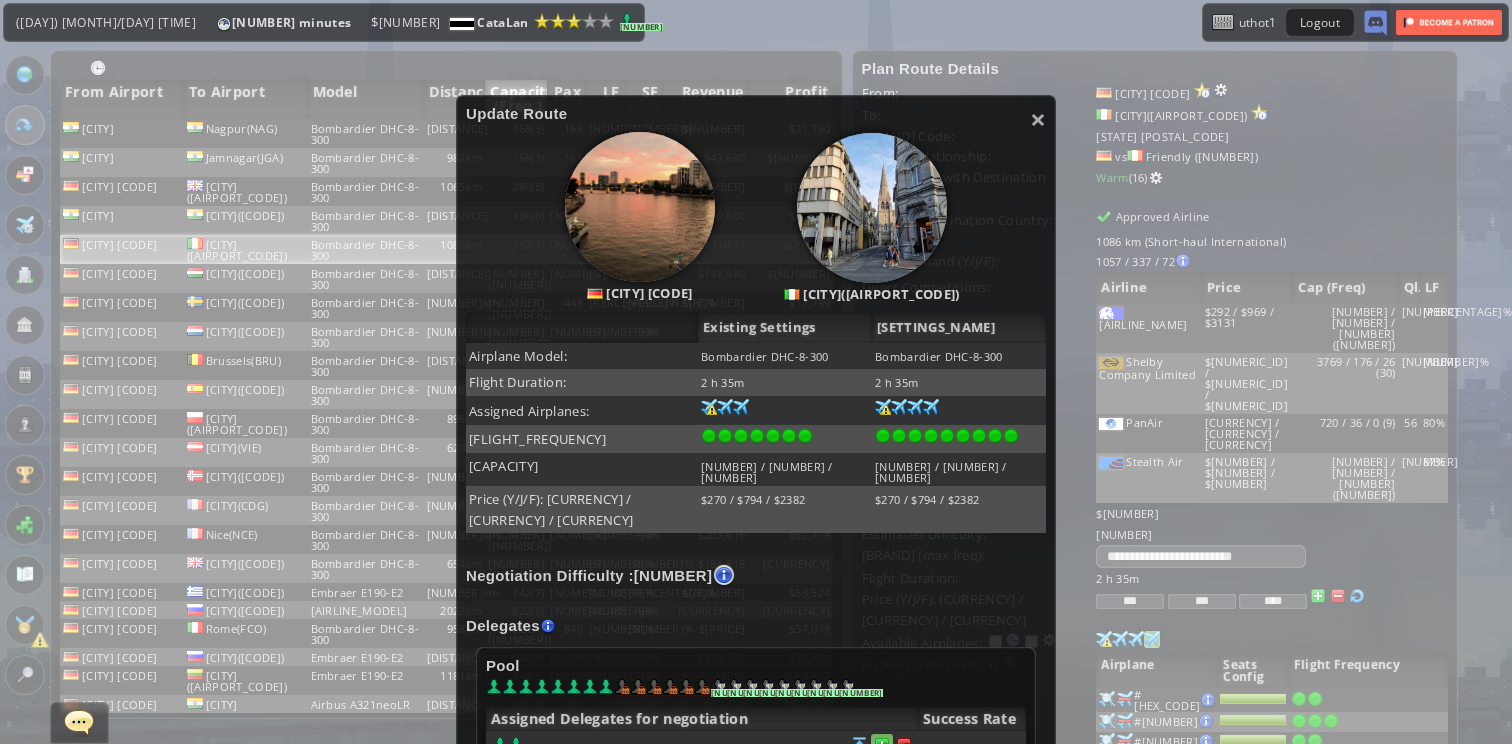 click at bounding box center [882, 745] 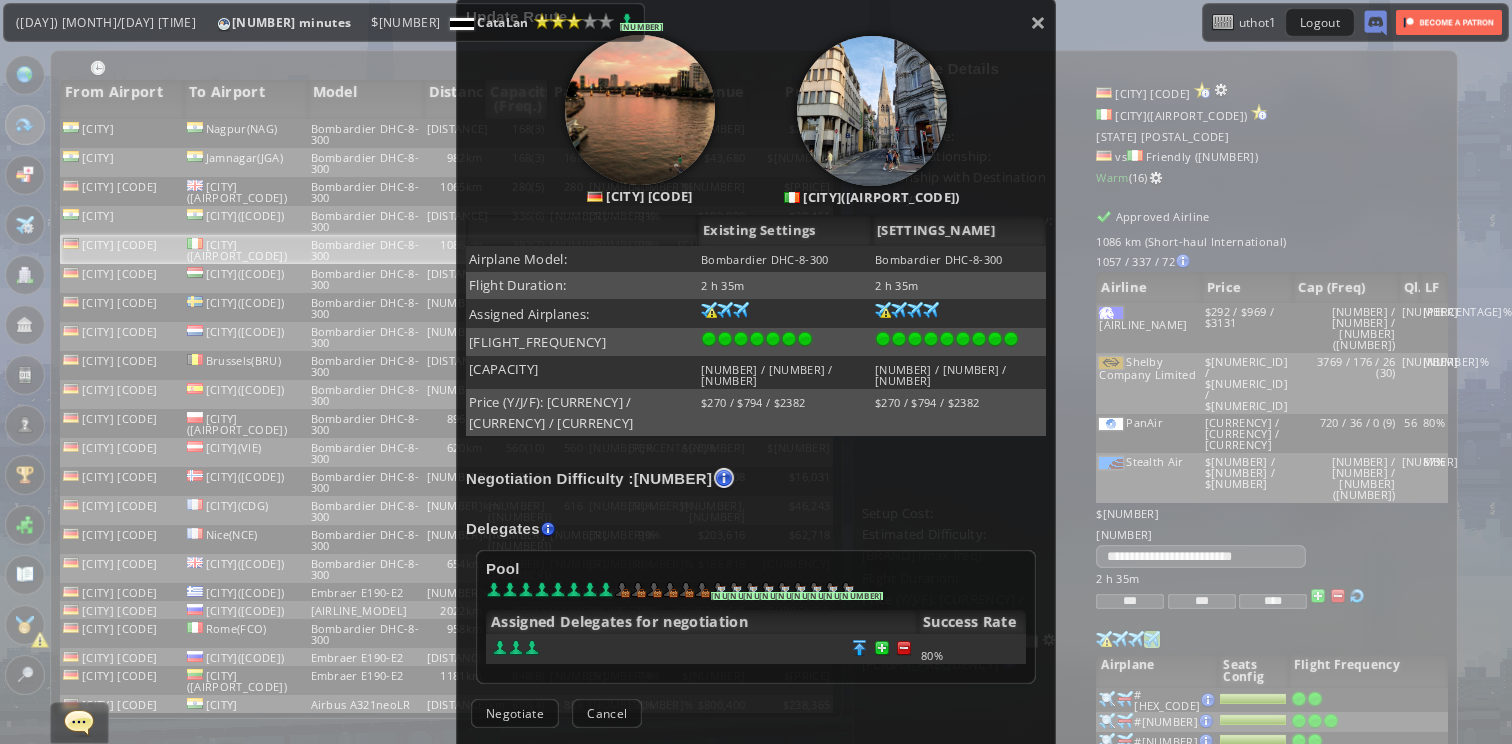 scroll, scrollTop: 245, scrollLeft: 0, axis: vertical 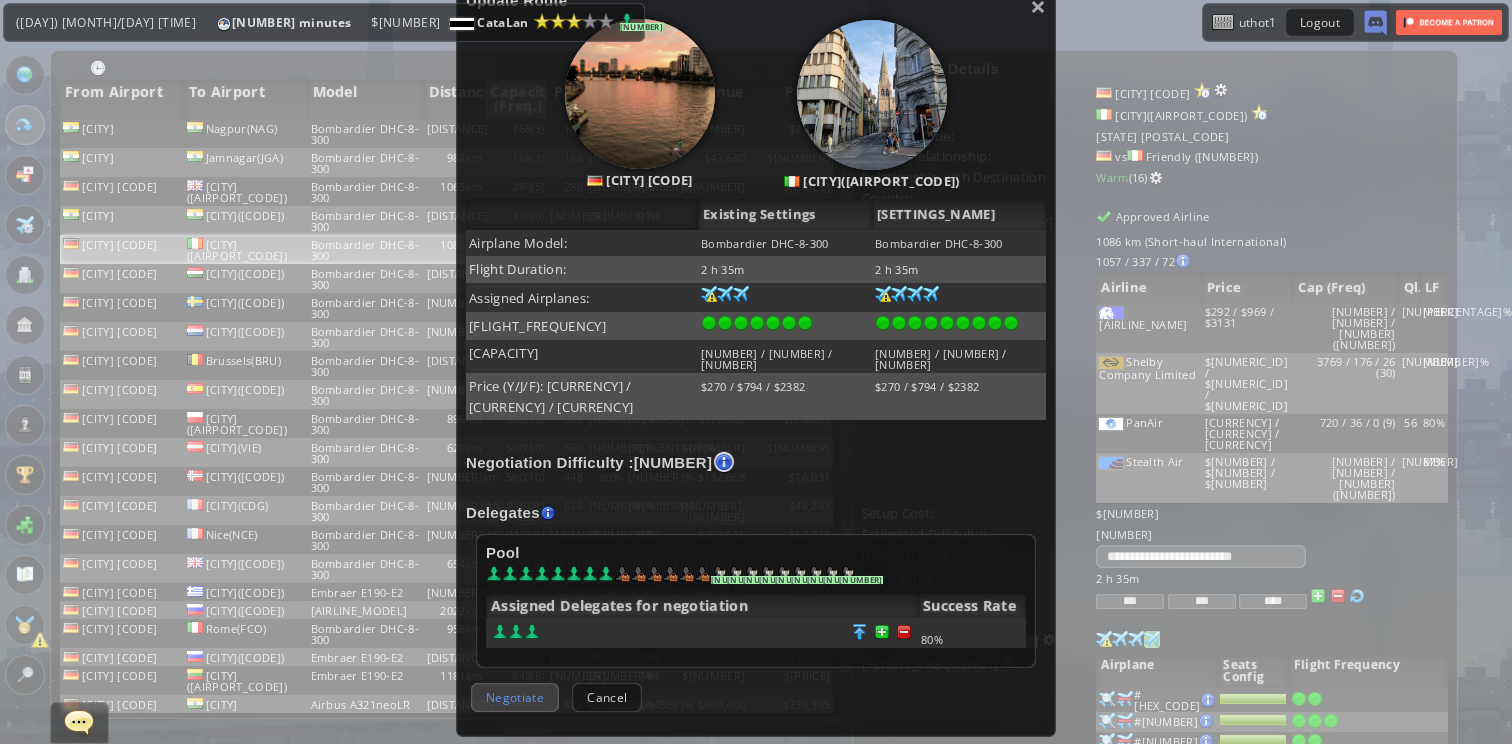 click on "Negotiate" at bounding box center (515, 697) 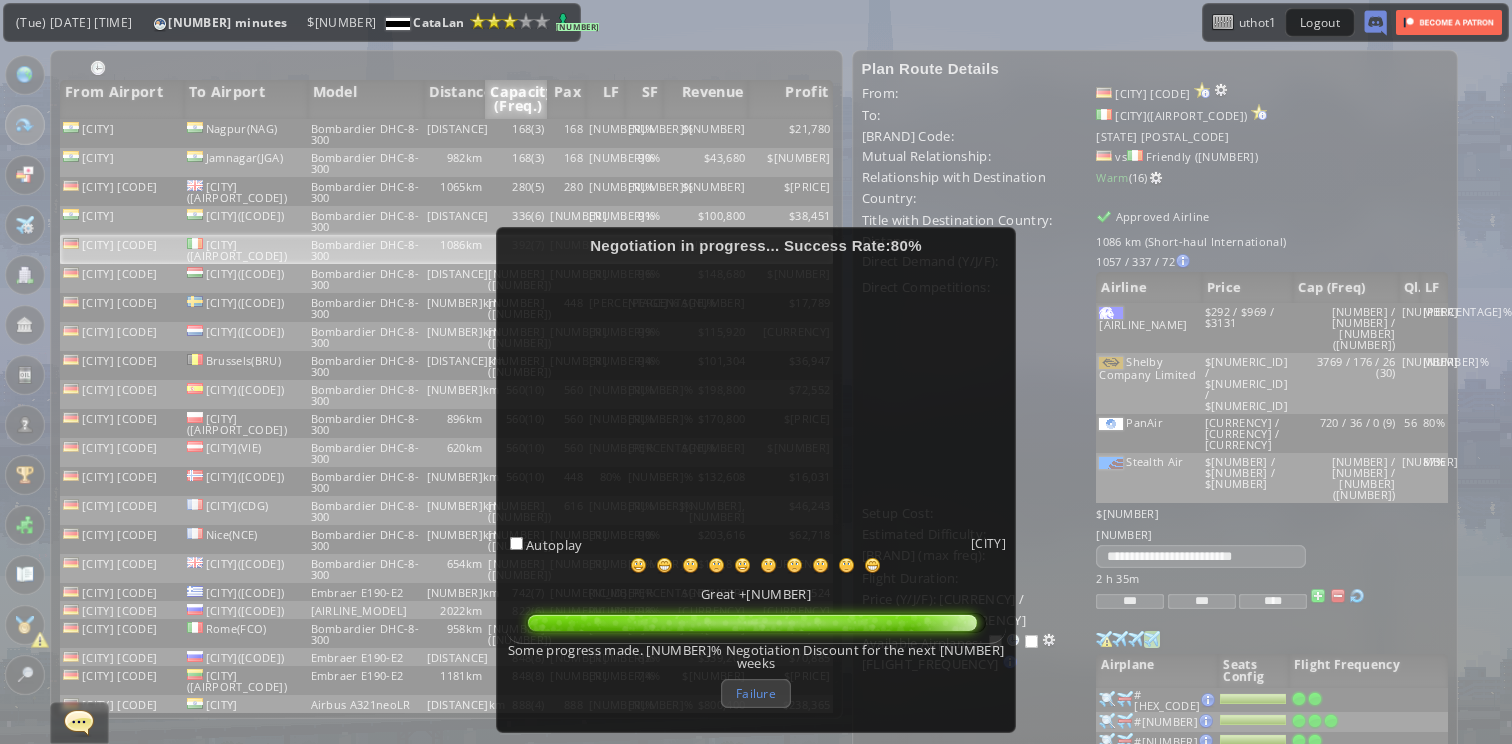 click on "Failure" at bounding box center (756, 693) 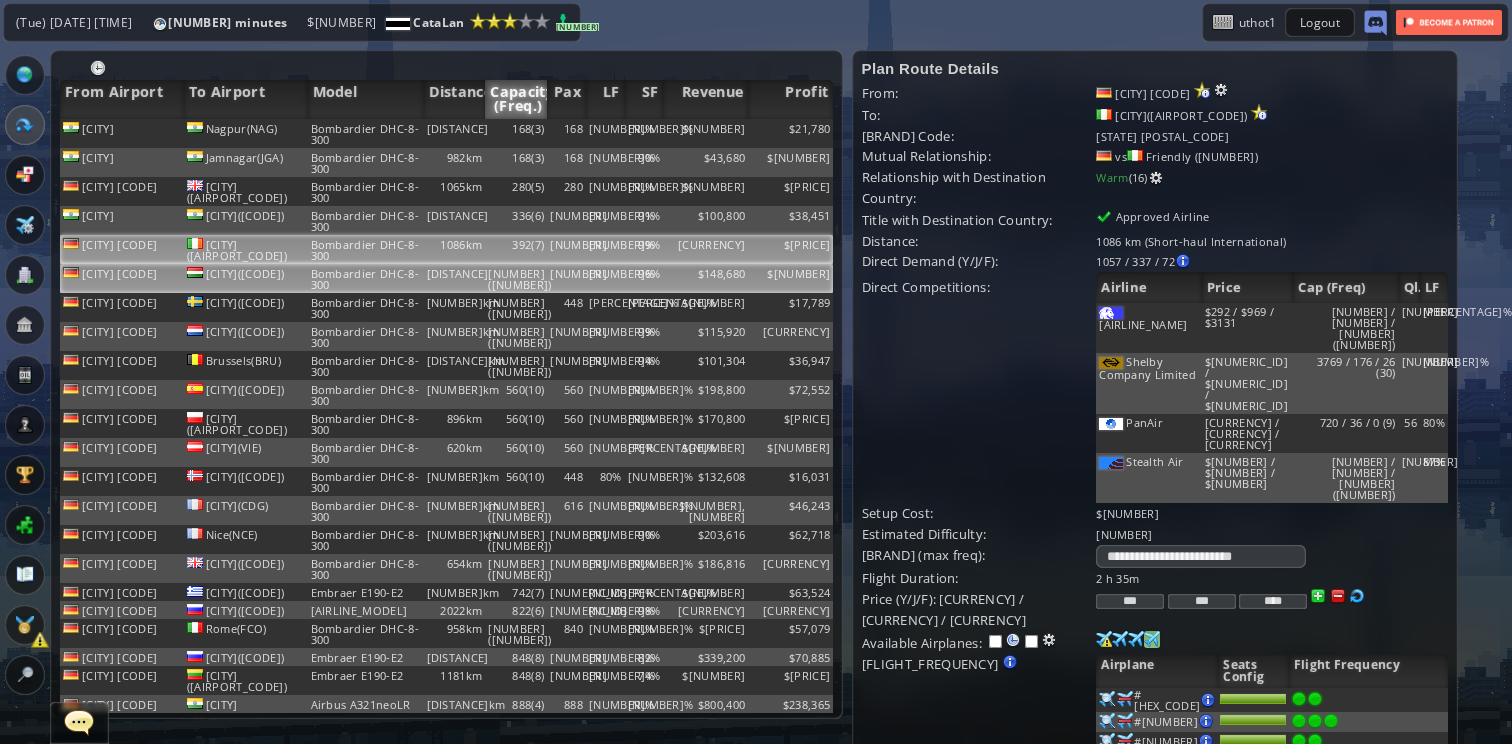 click on "$148,680" at bounding box center (705, 133) 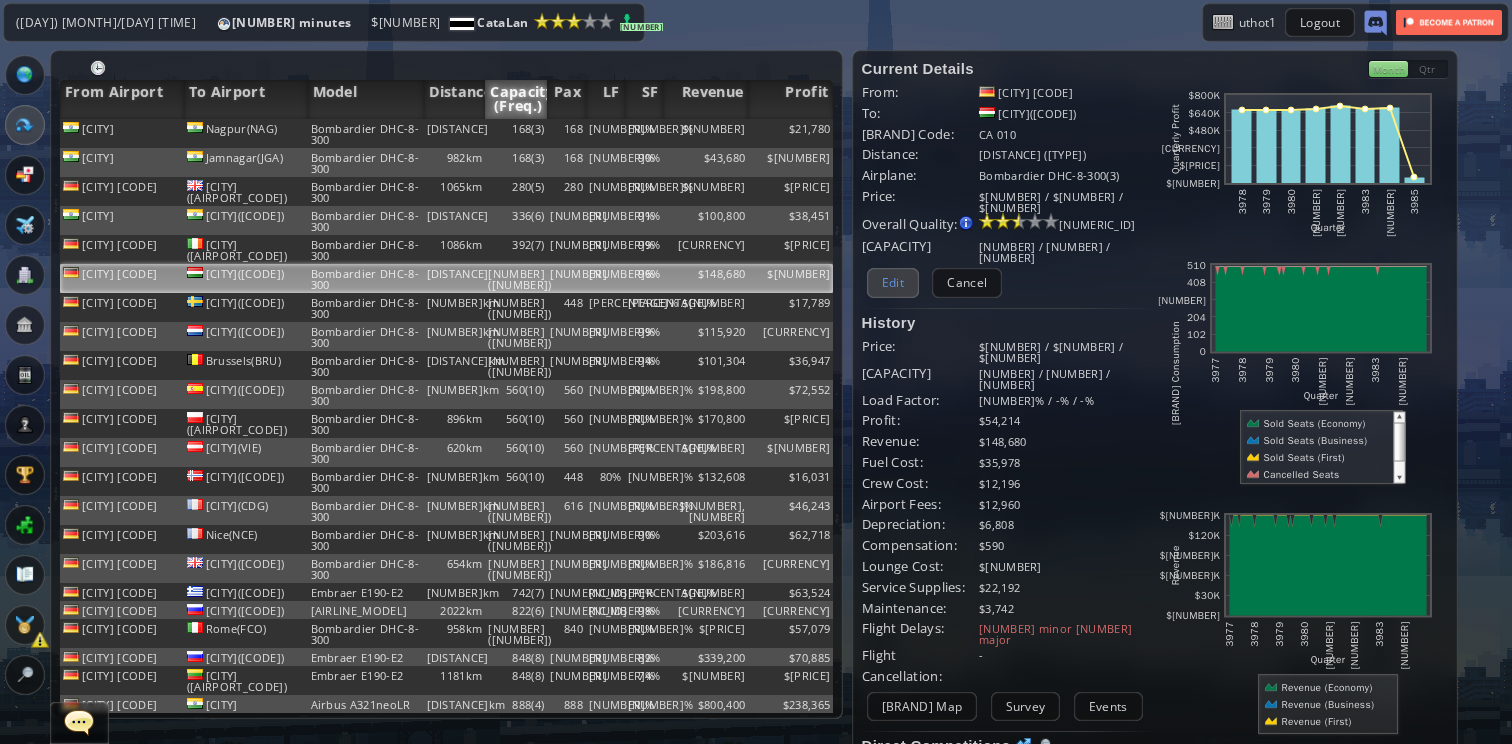 click on "Edit" at bounding box center [893, 282] 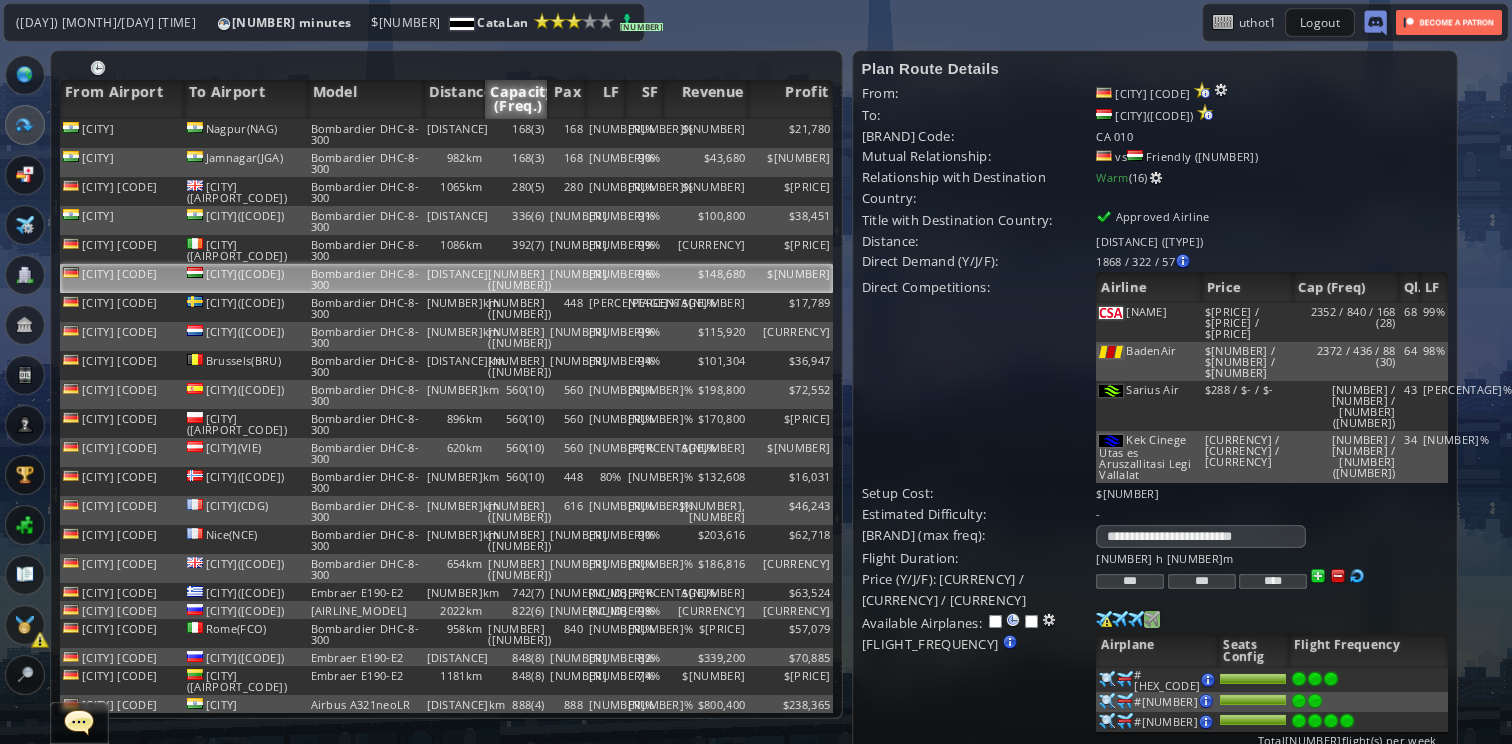 click at bounding box center [1104, 619] 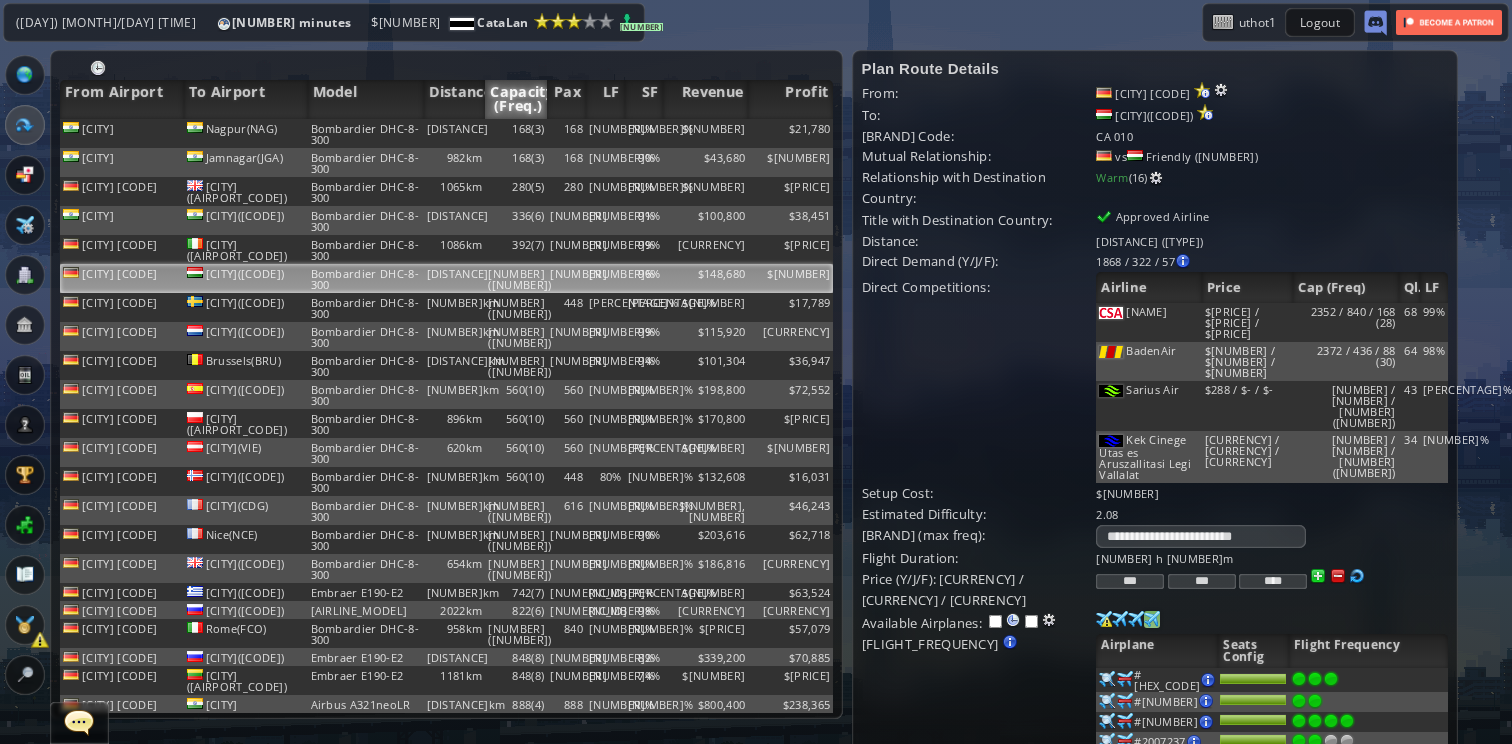 click at bounding box center (1315, 679) 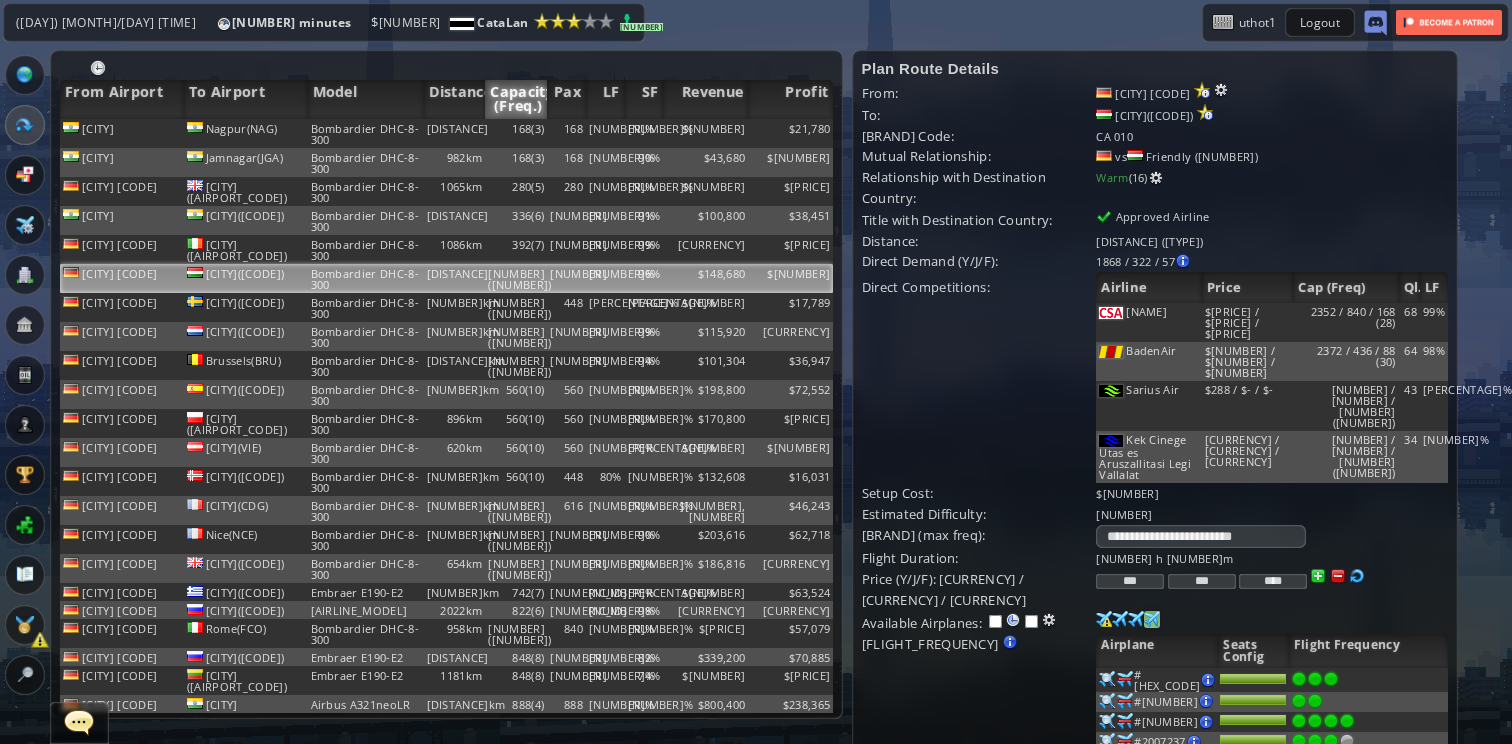 click at bounding box center [1331, 679] 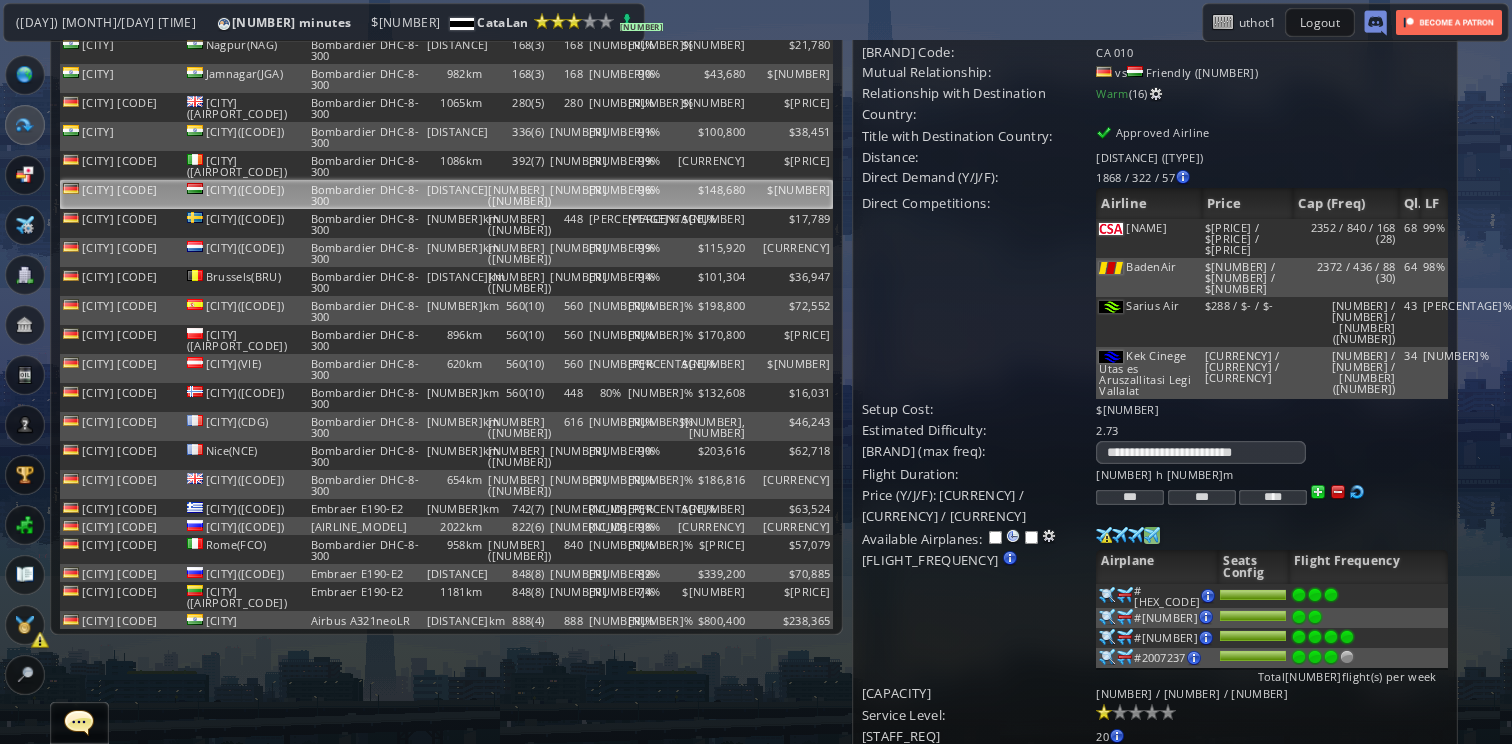 scroll, scrollTop: 90, scrollLeft: 0, axis: vertical 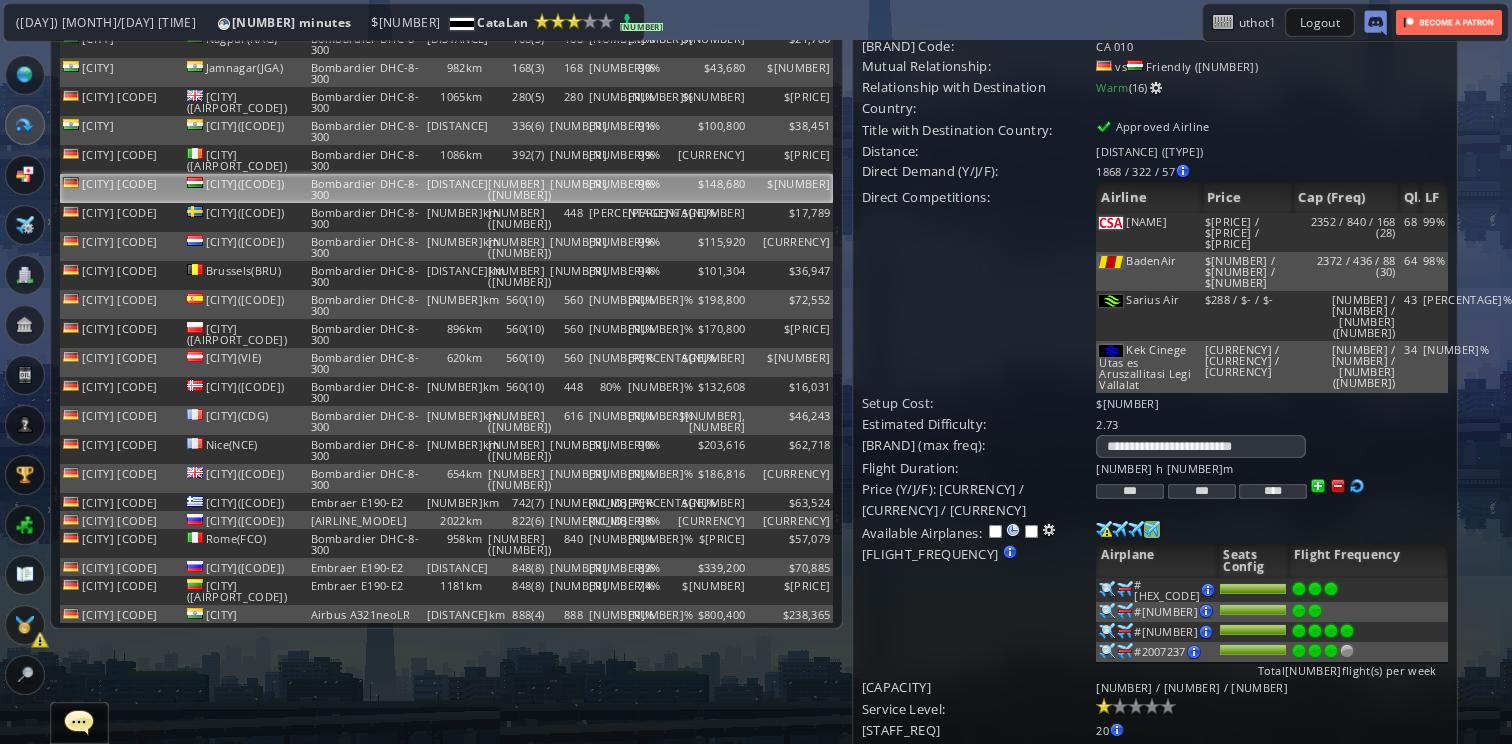 click on "Update" at bounding box center [903, 760] 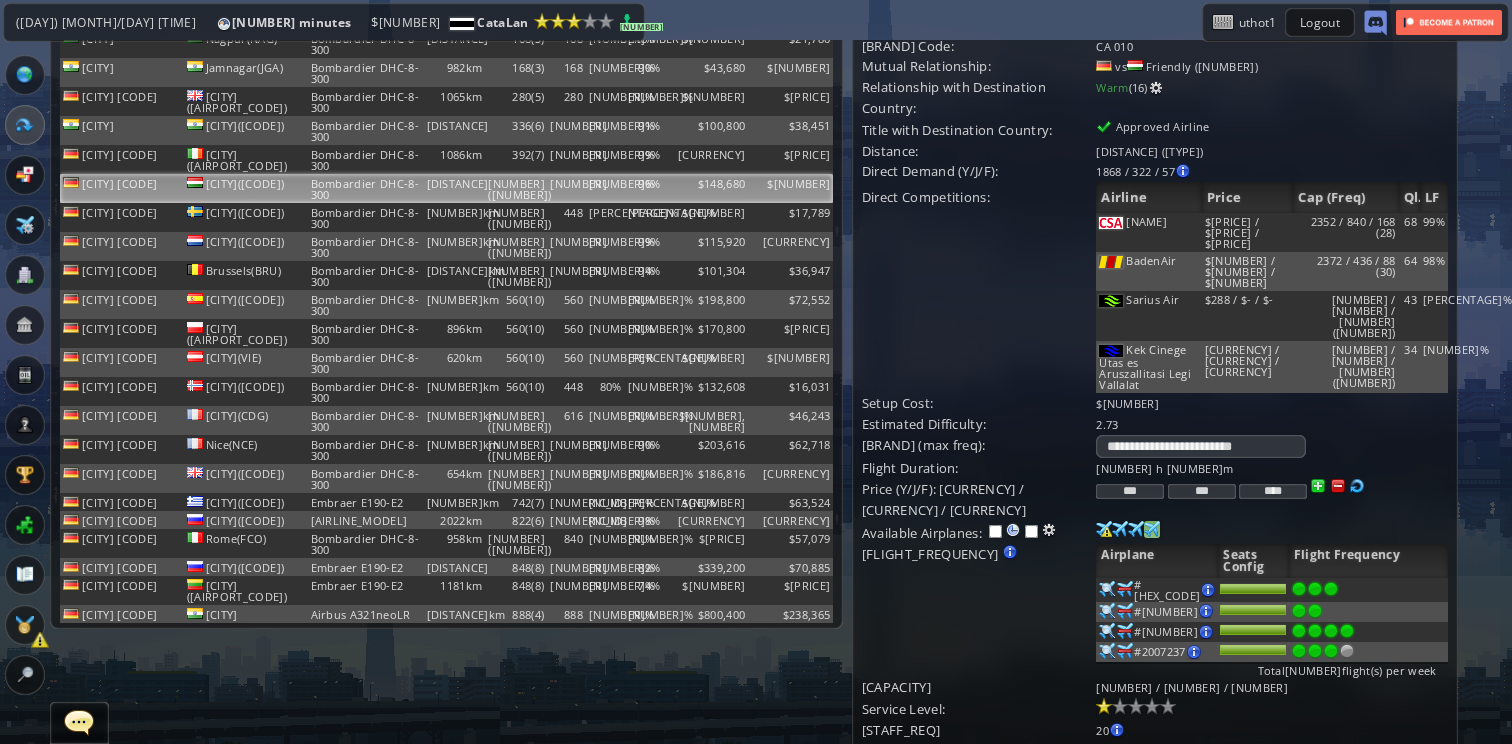 scroll, scrollTop: 154, scrollLeft: 0, axis: vertical 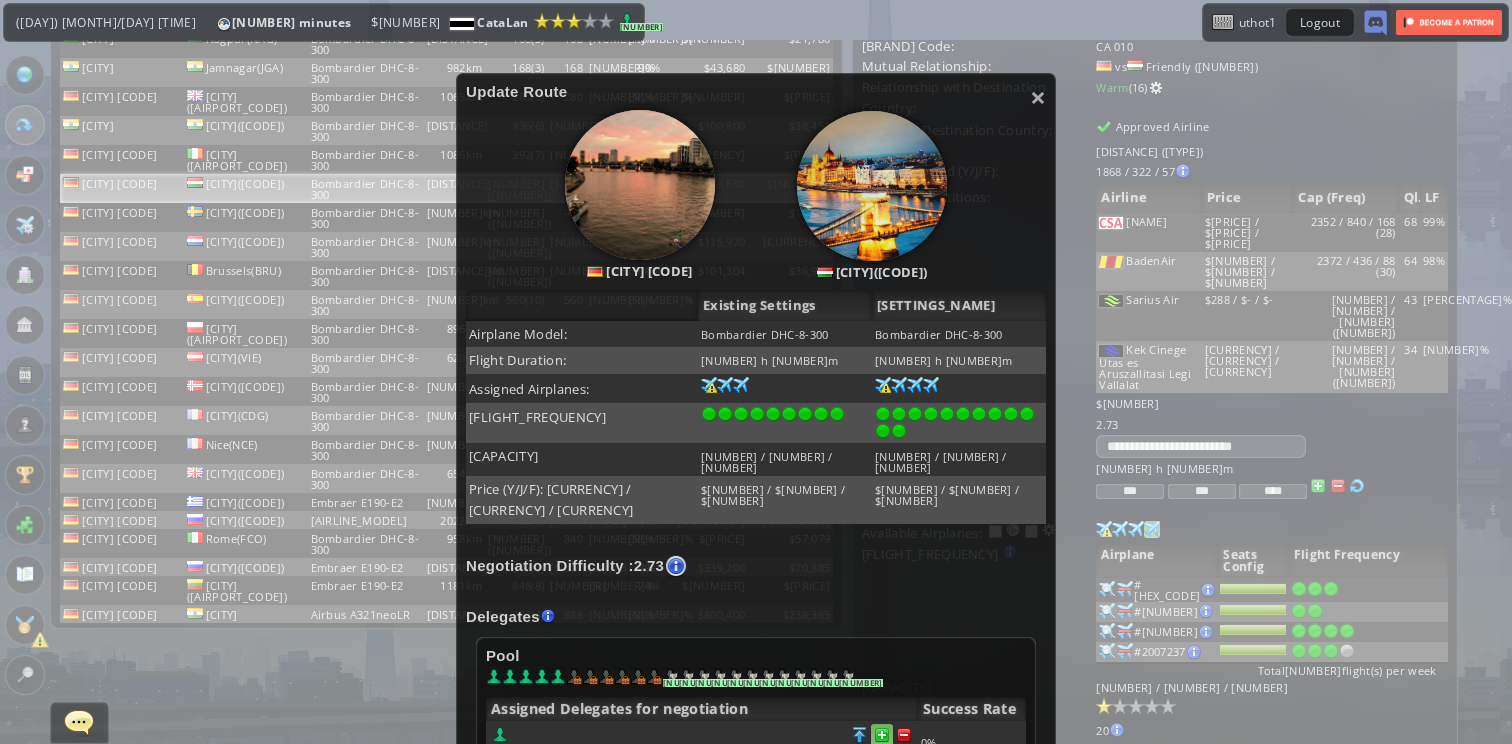 click at bounding box center (904, 735) 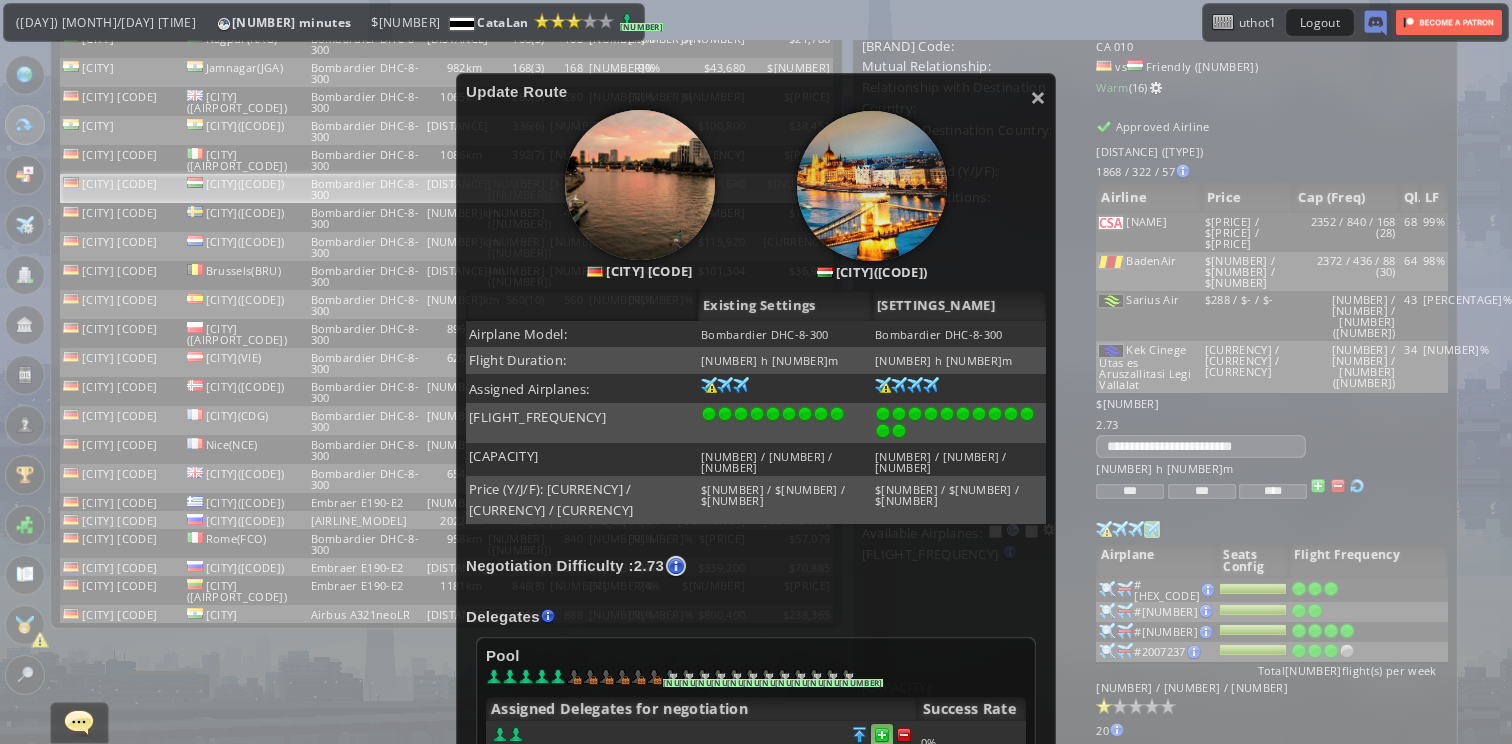 click at bounding box center (904, 735) 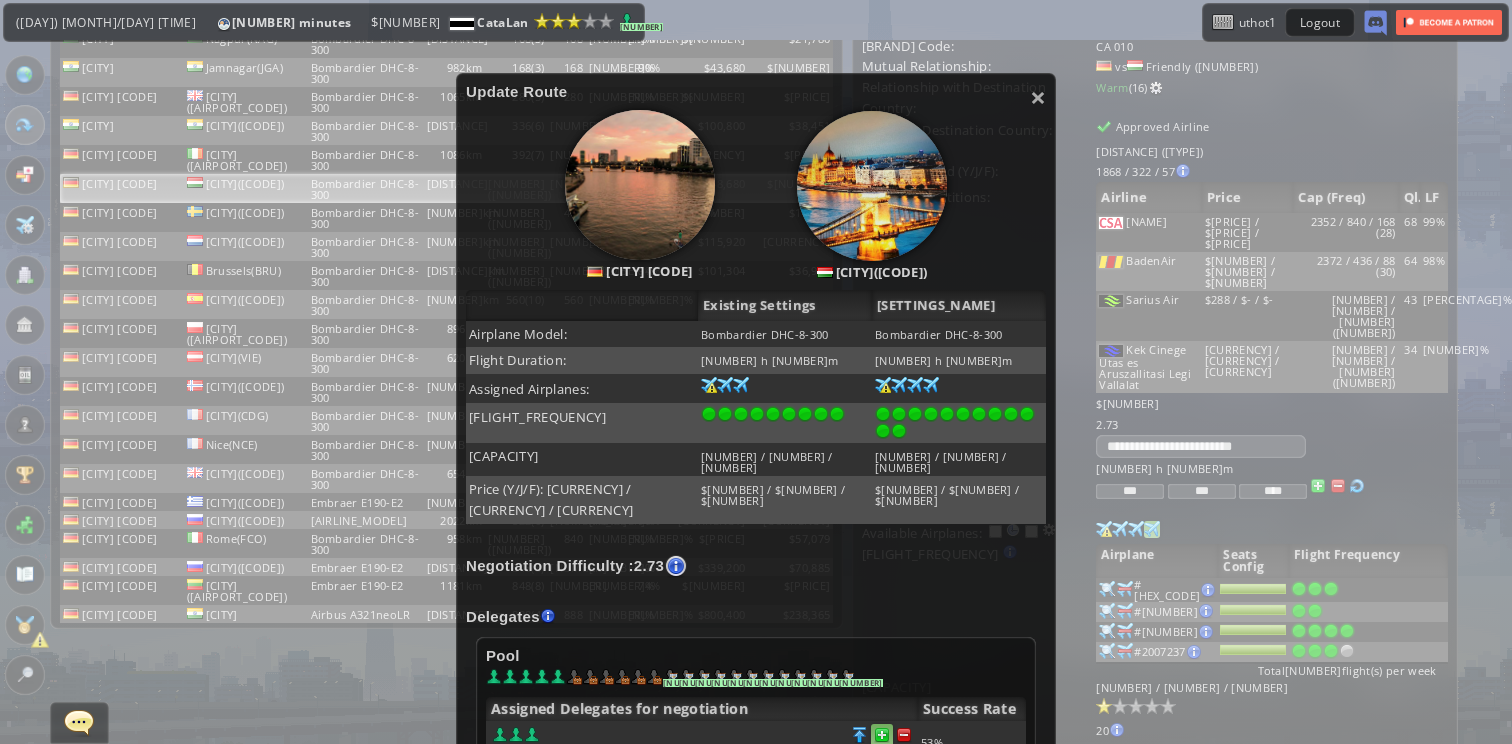 click at bounding box center (904, 735) 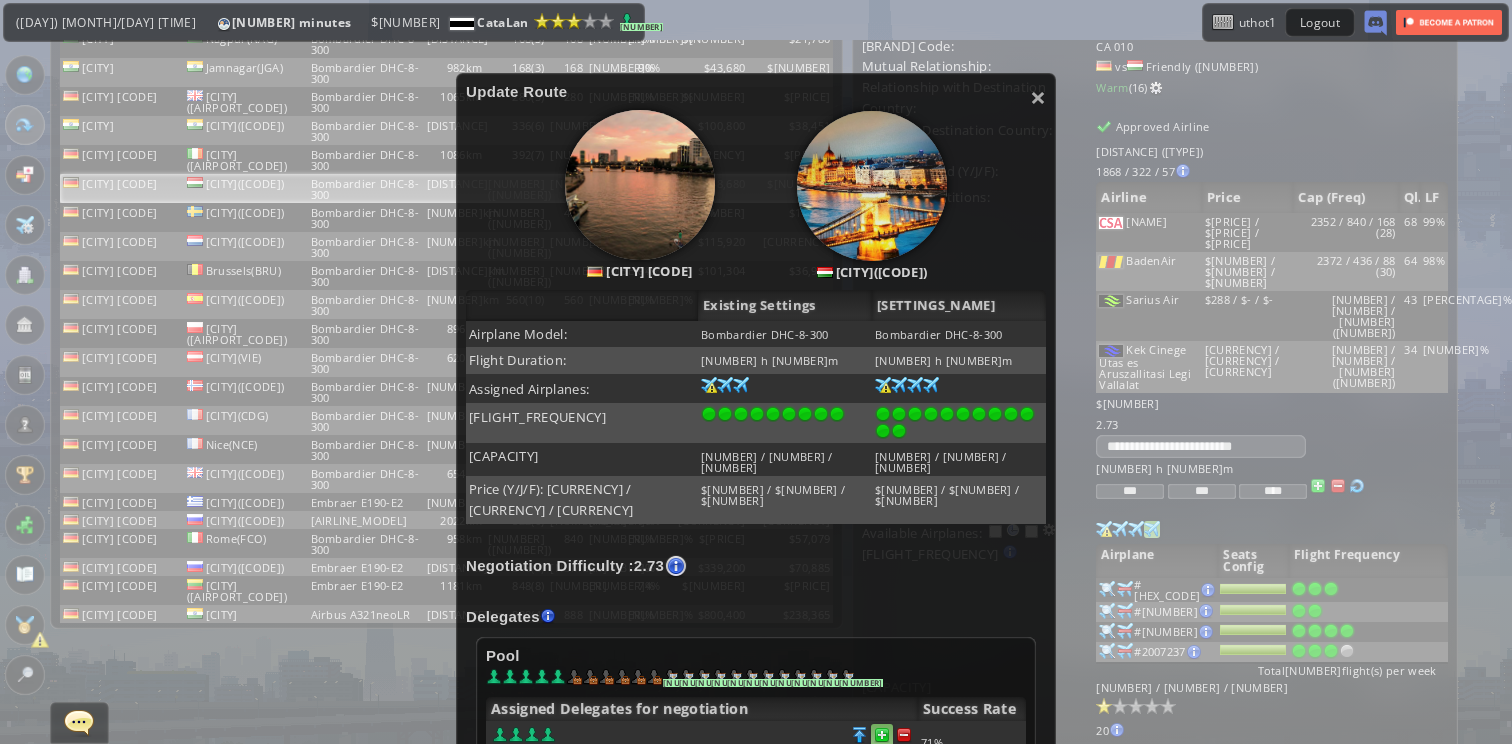 click at bounding box center [904, 735] 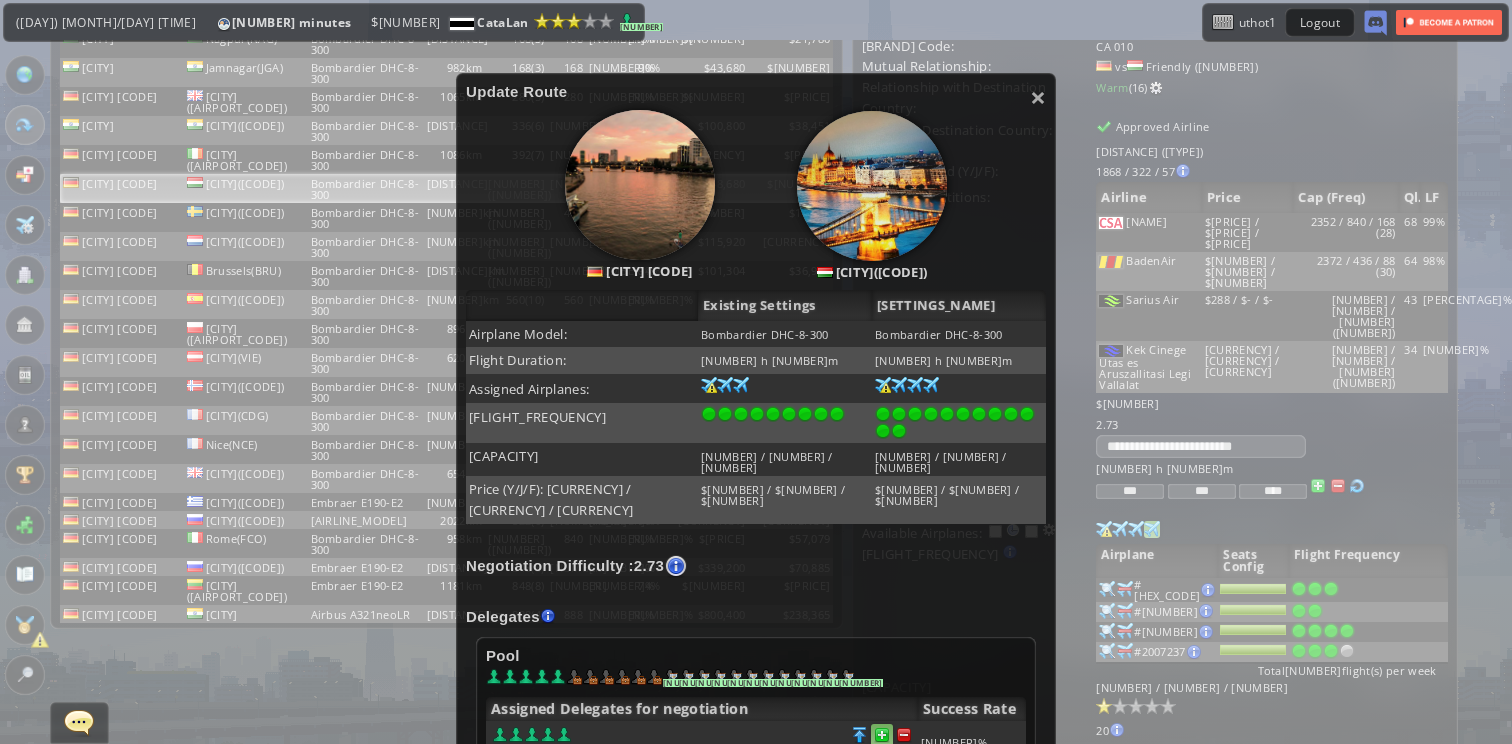 click at bounding box center [904, 735] 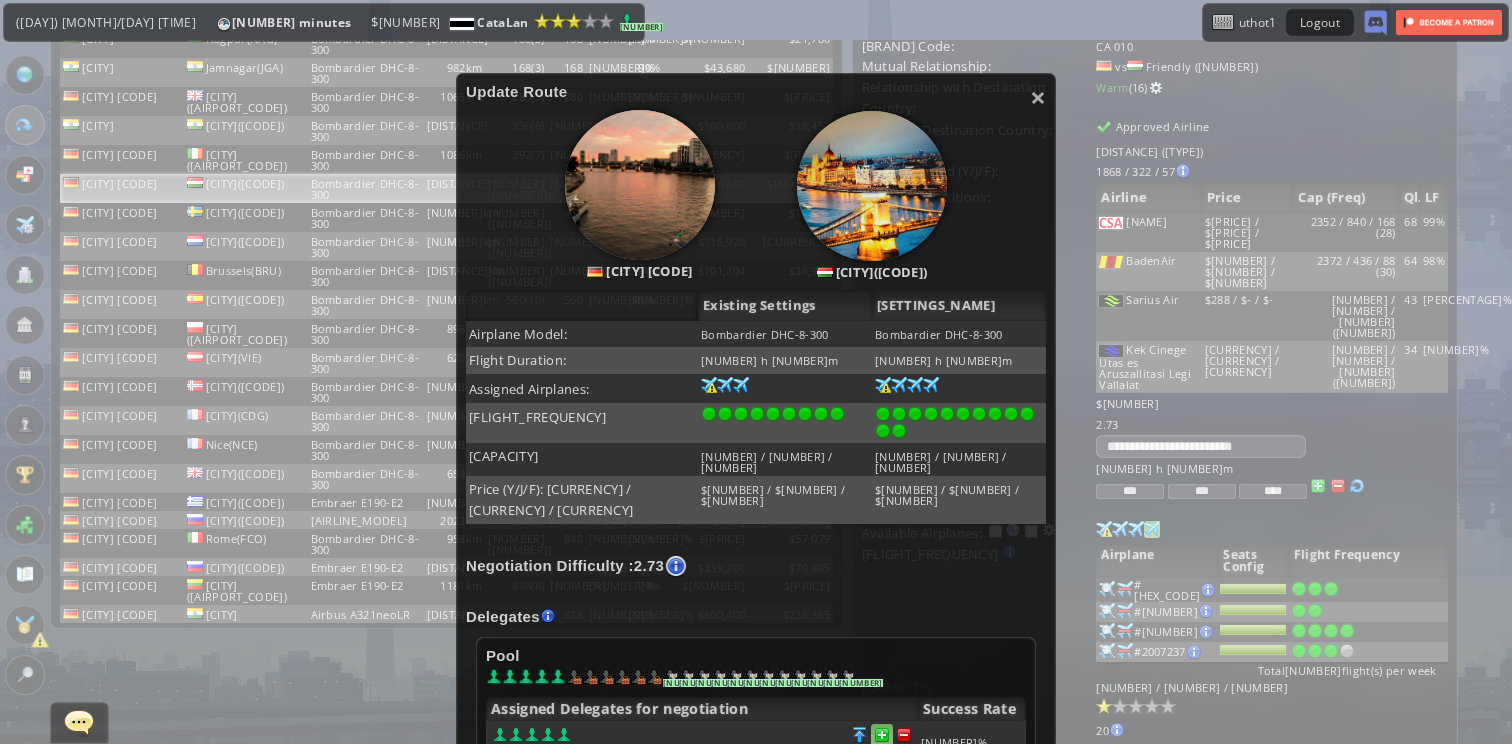 click at bounding box center (904, 735) 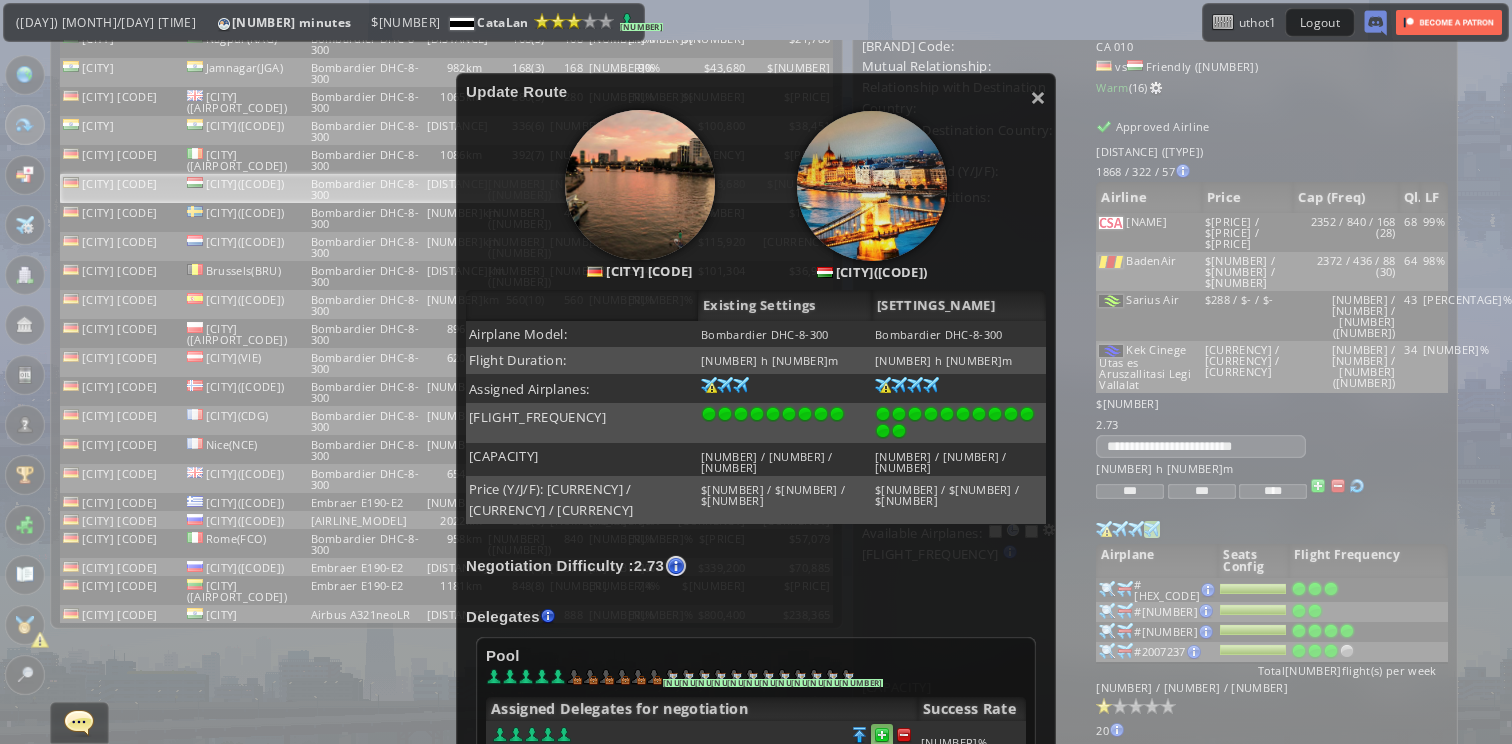 click at bounding box center (904, 735) 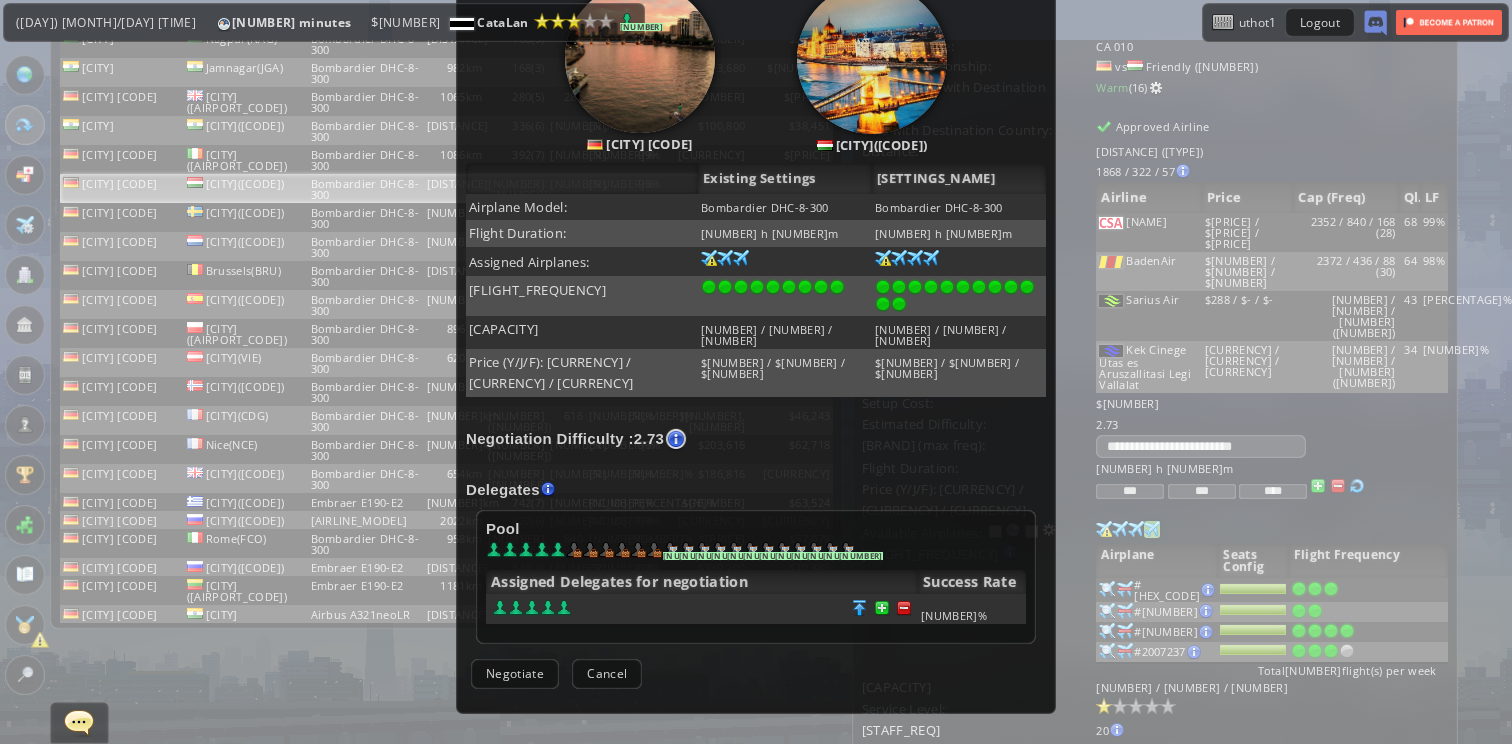 scroll, scrollTop: 300, scrollLeft: 0, axis: vertical 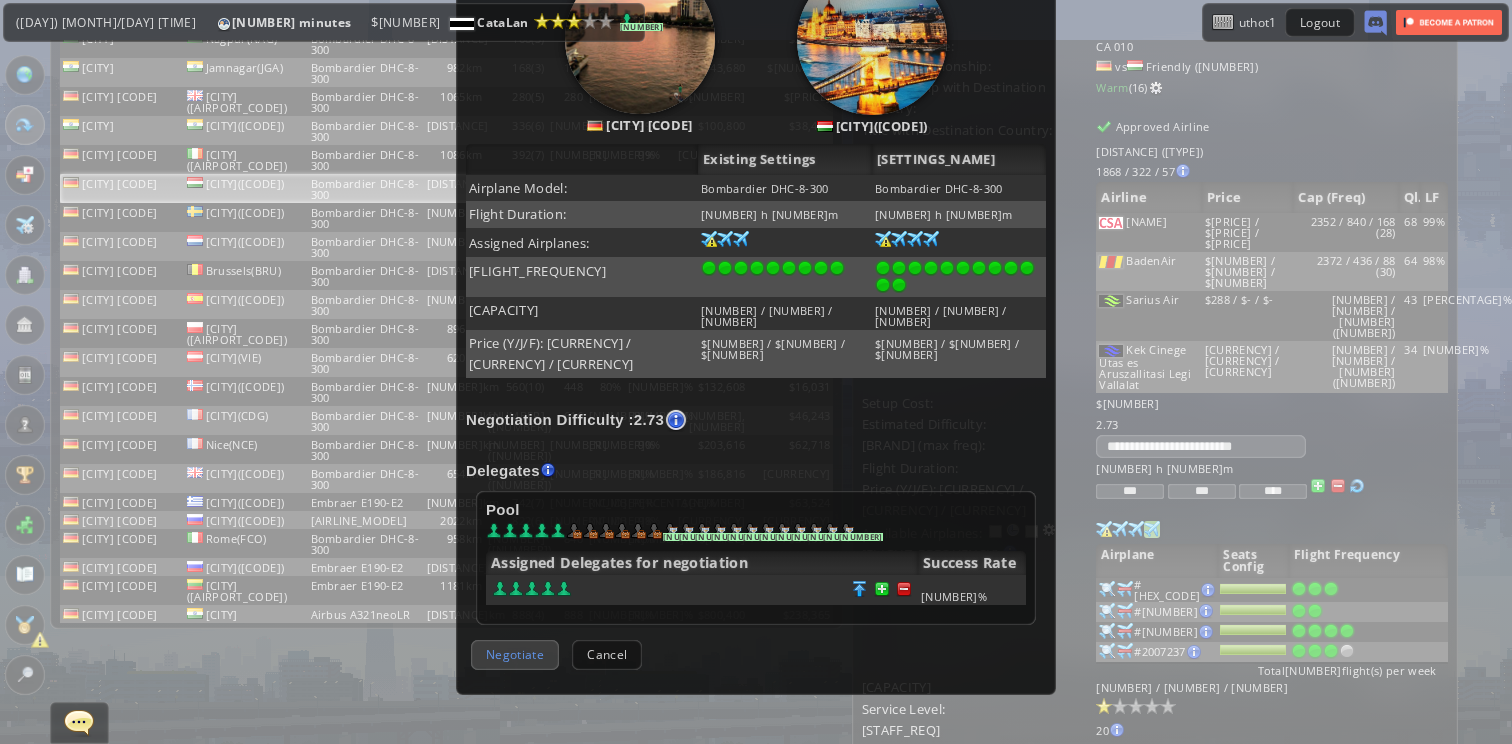 click on "Negotiate" at bounding box center [515, 654] 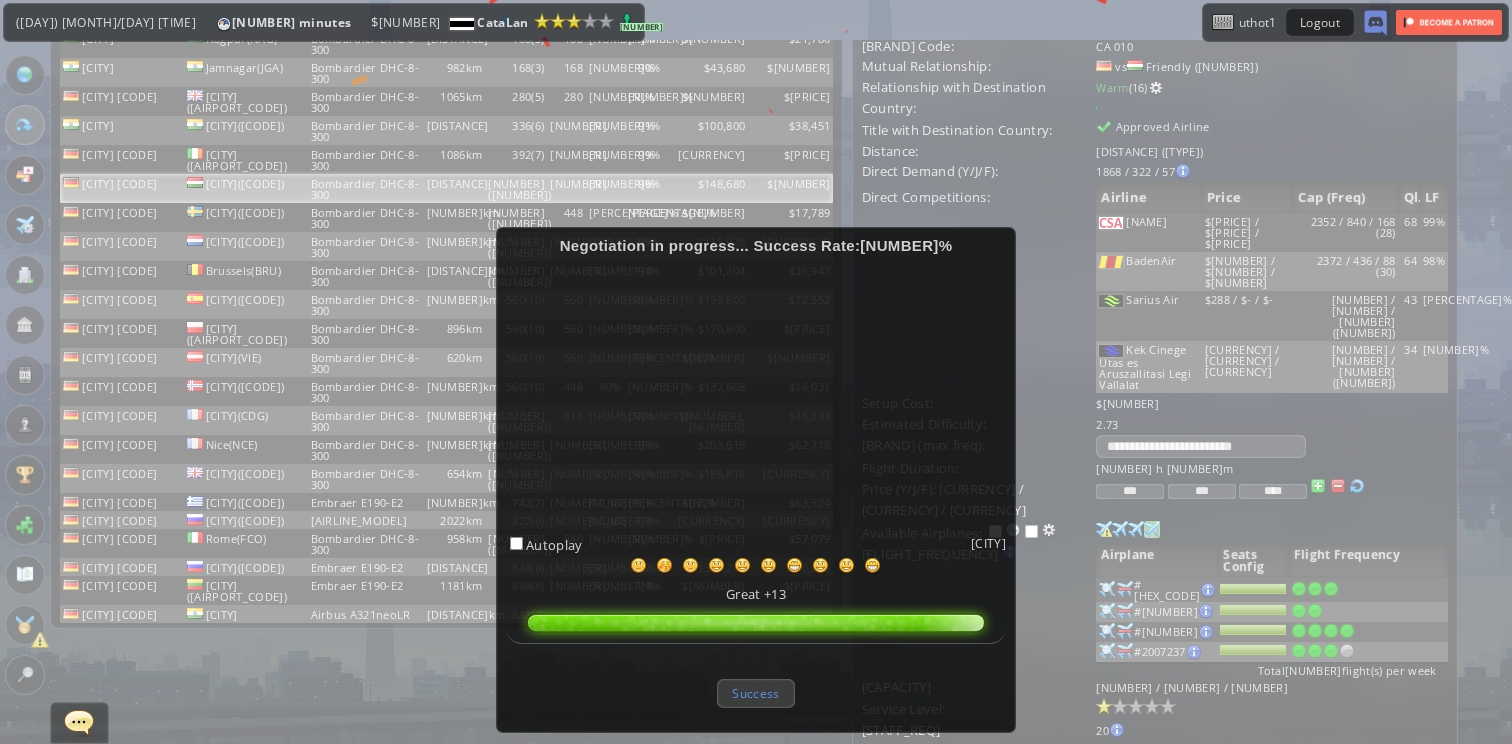 click on "Success" at bounding box center [755, 693] 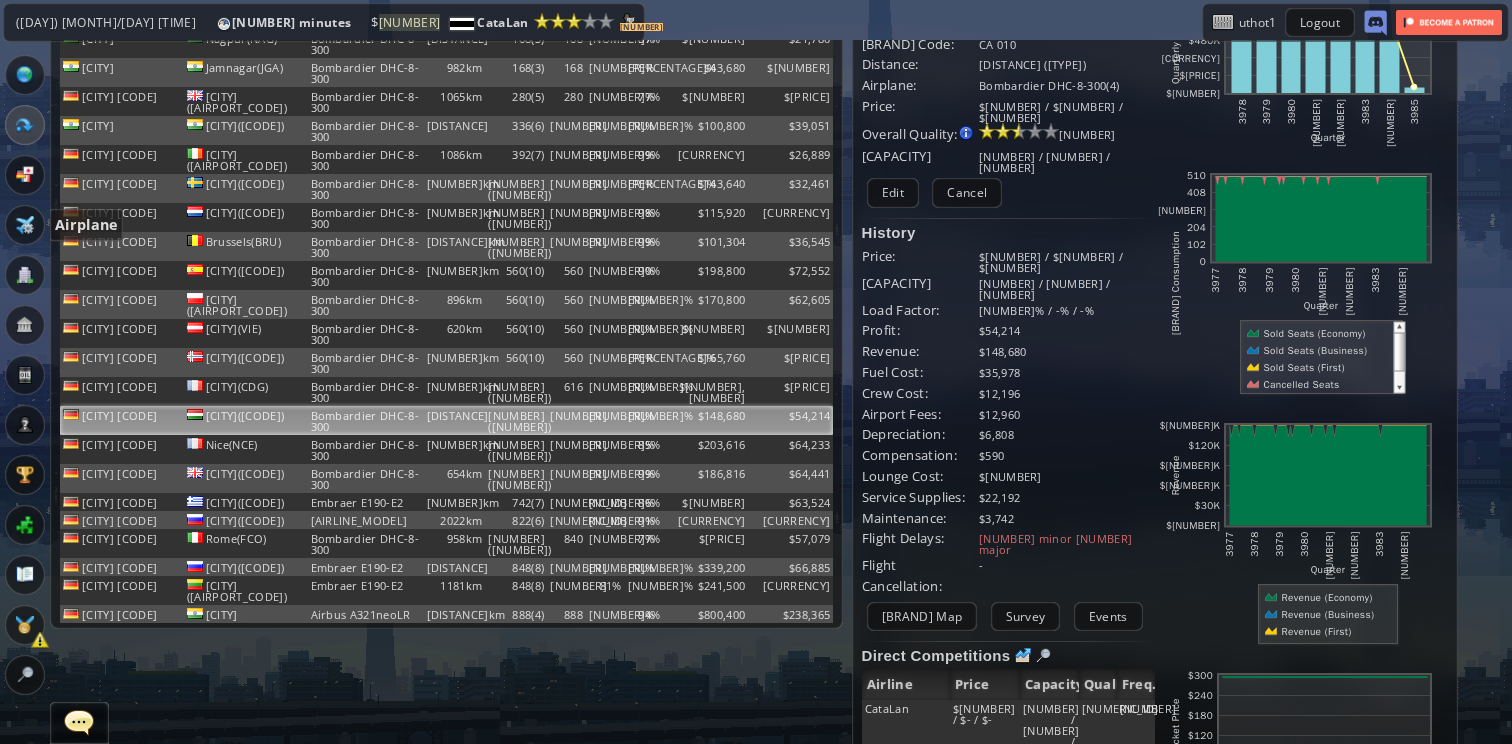 click at bounding box center [25, 225] 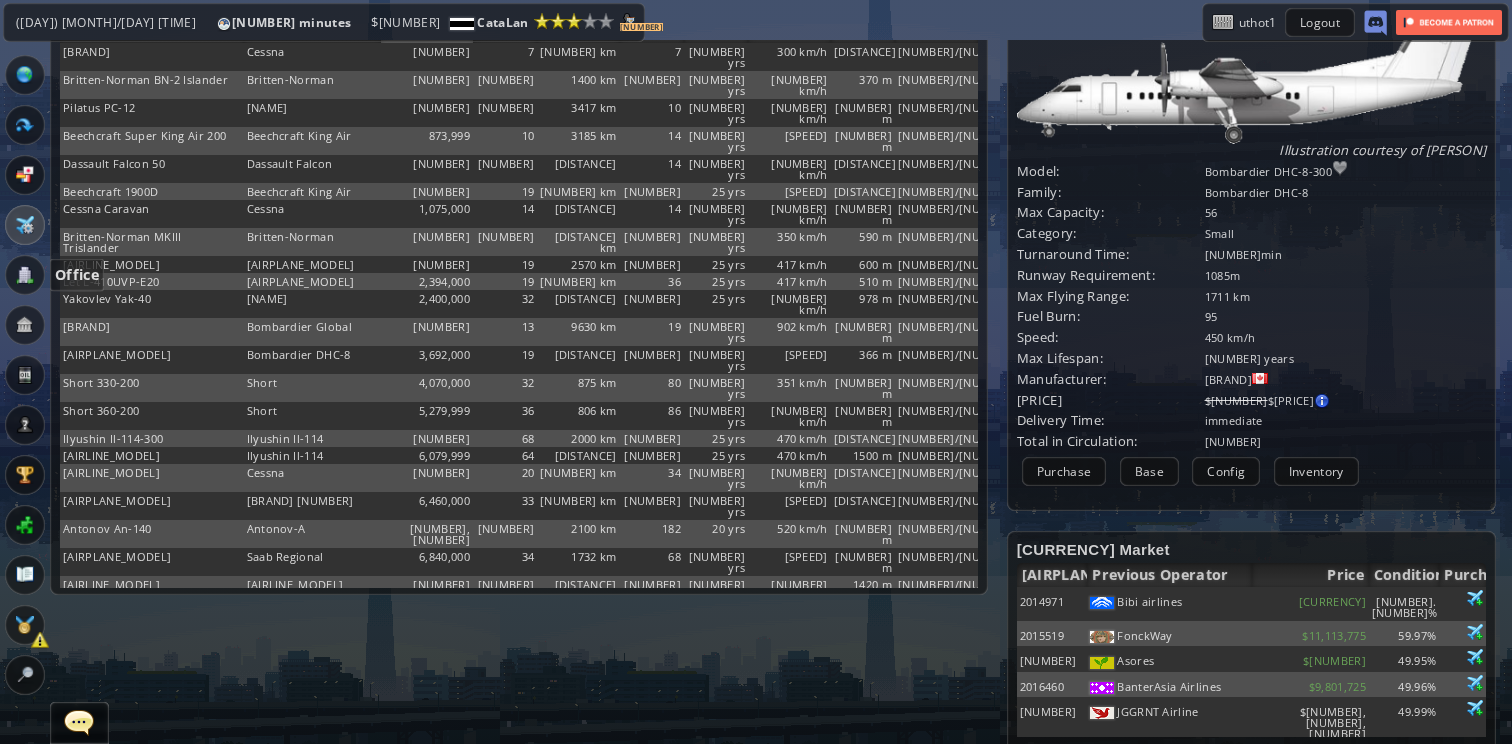click at bounding box center [25, 275] 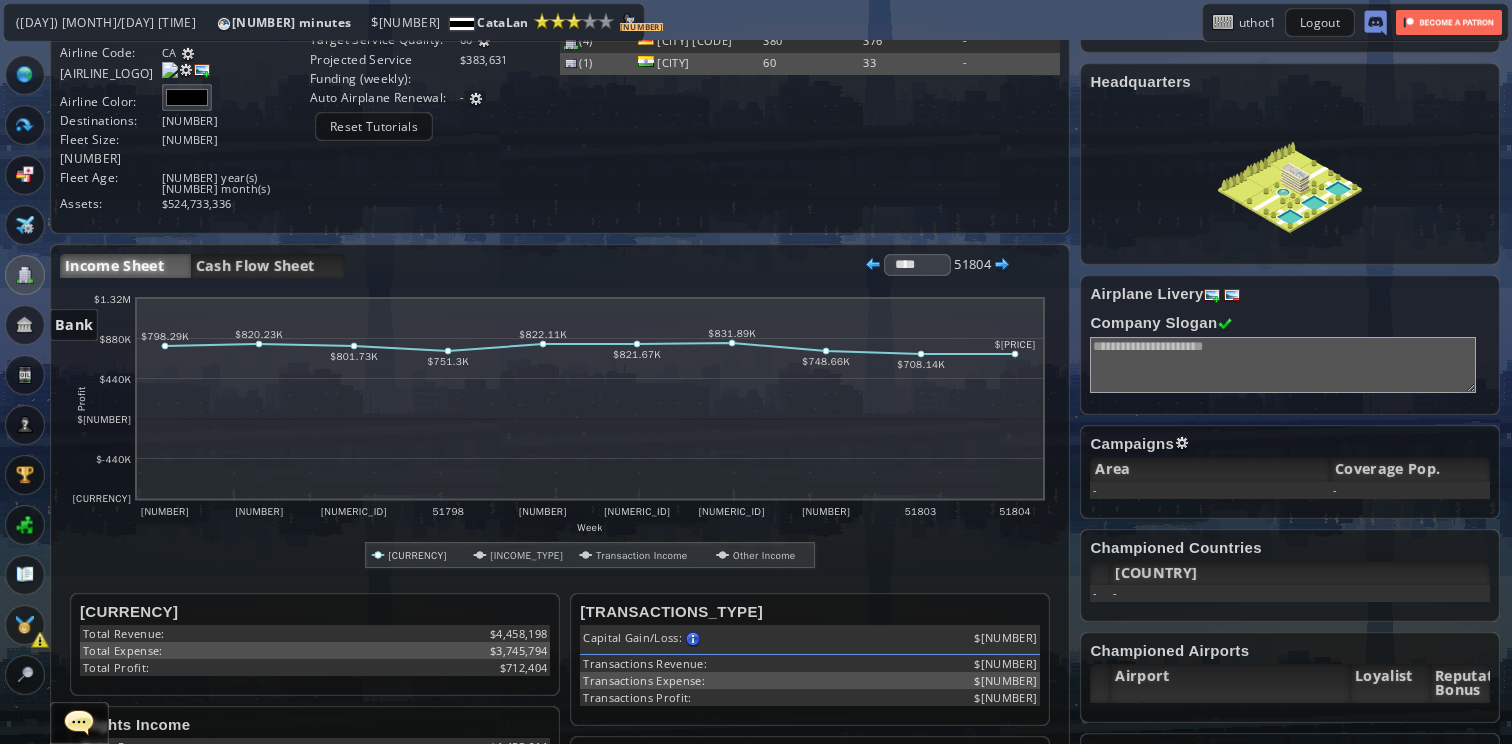 click at bounding box center (25, 325) 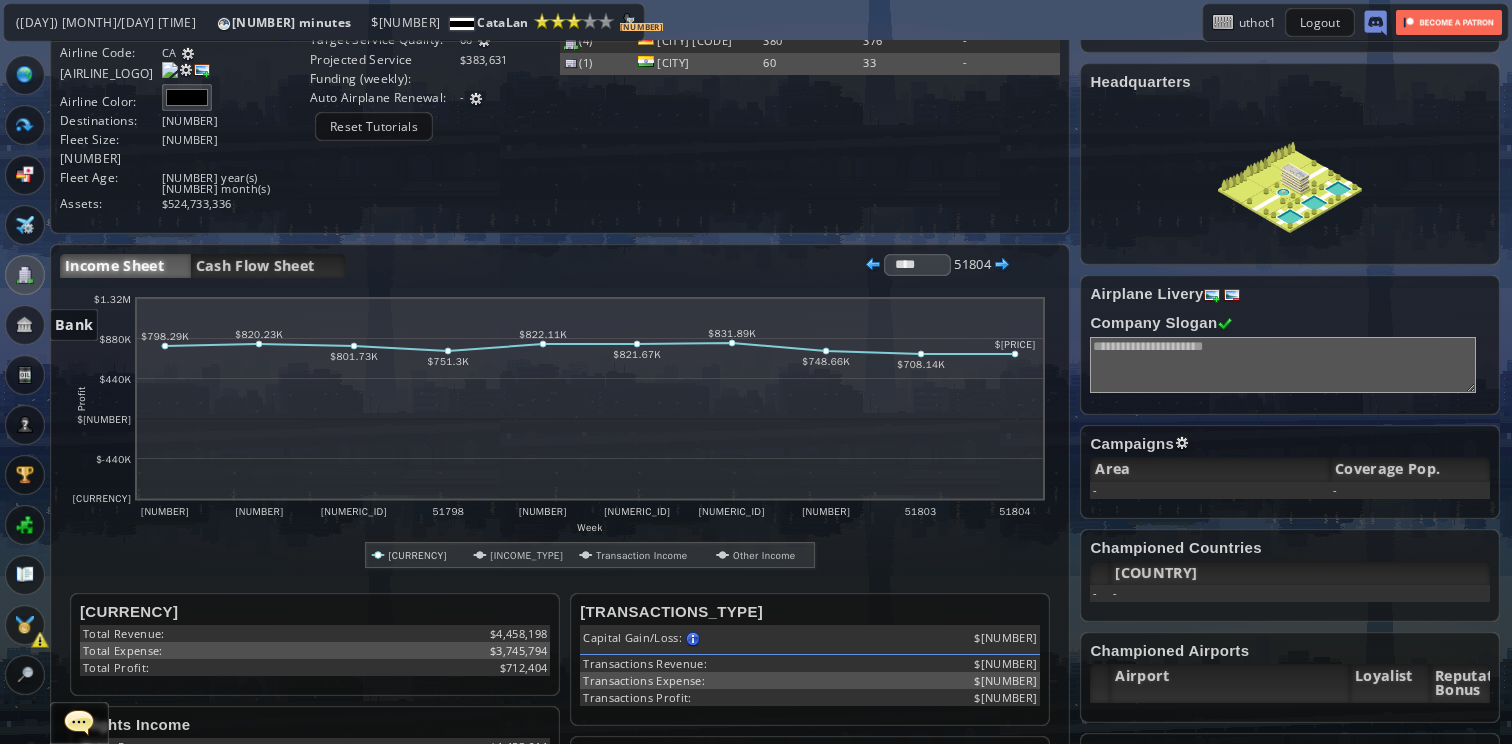 scroll, scrollTop: 0, scrollLeft: 0, axis: both 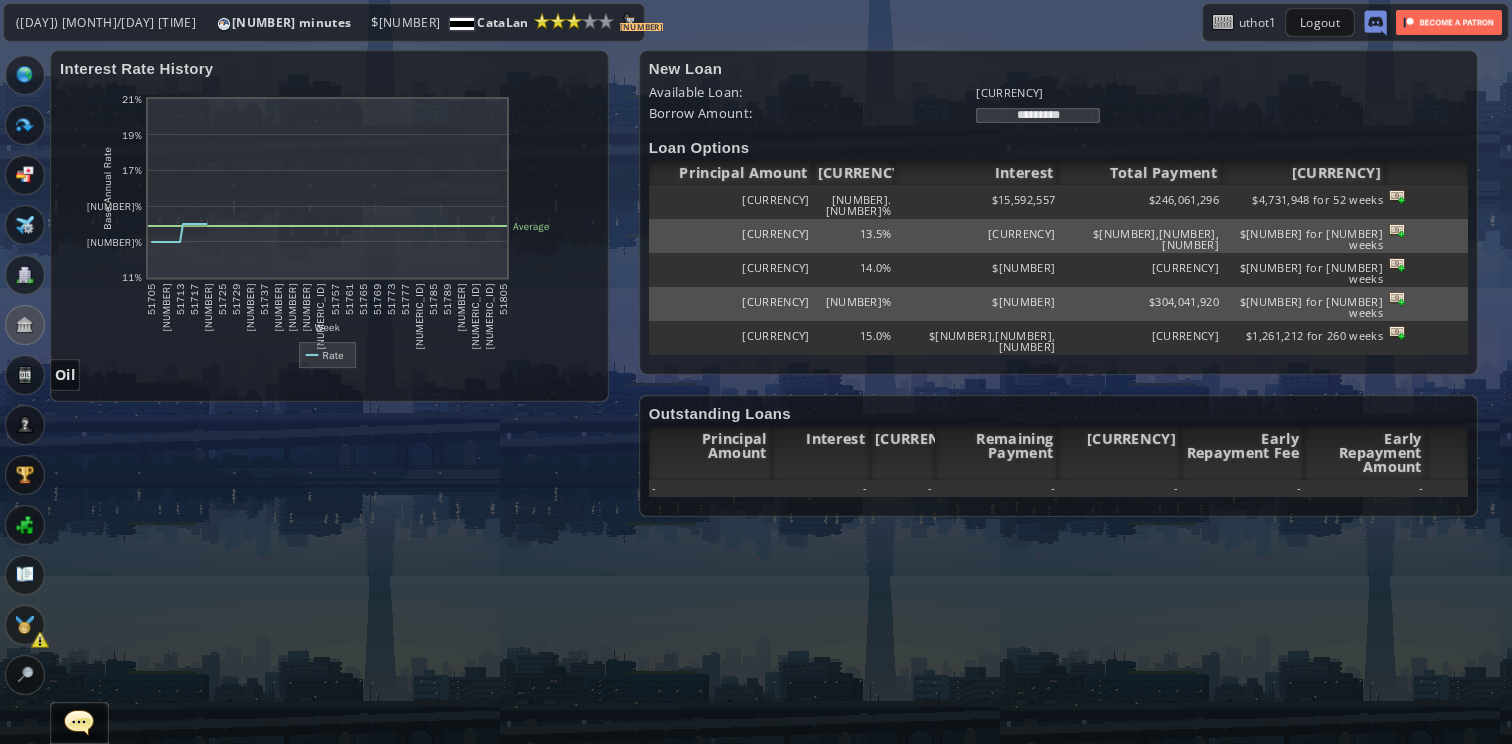 click at bounding box center (25, 375) 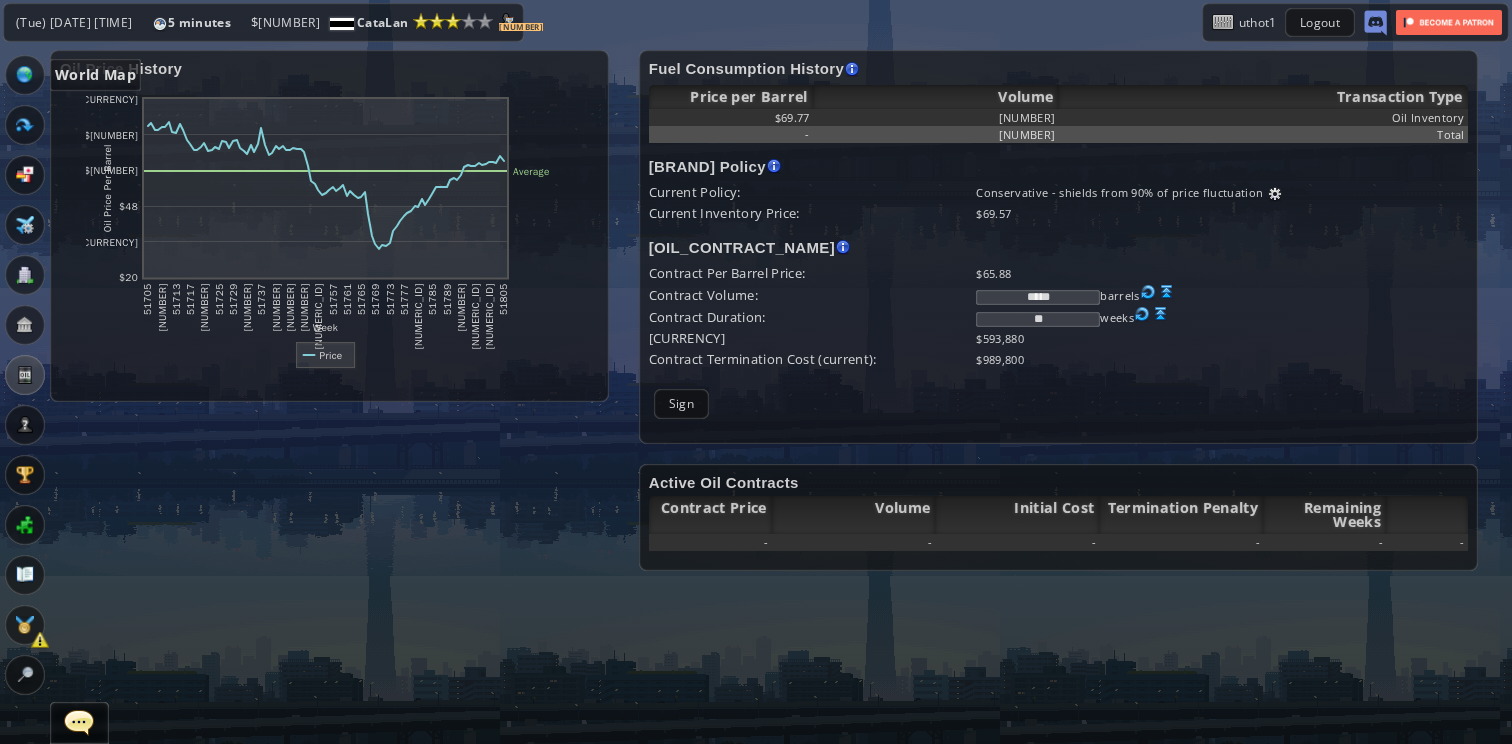 click at bounding box center [25, 75] 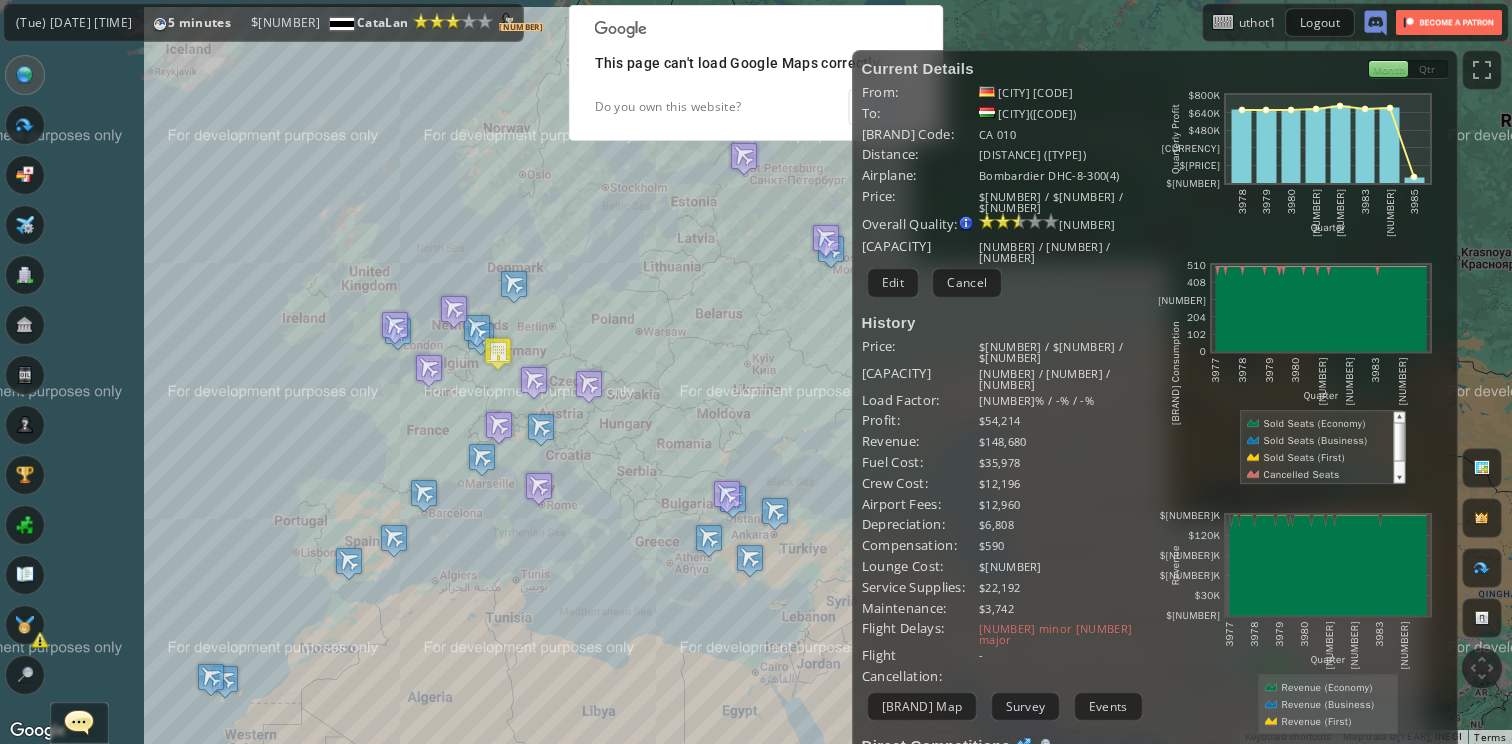 drag, startPoint x: 500, startPoint y: 328, endPoint x: 233, endPoint y: 326, distance: 267.00748 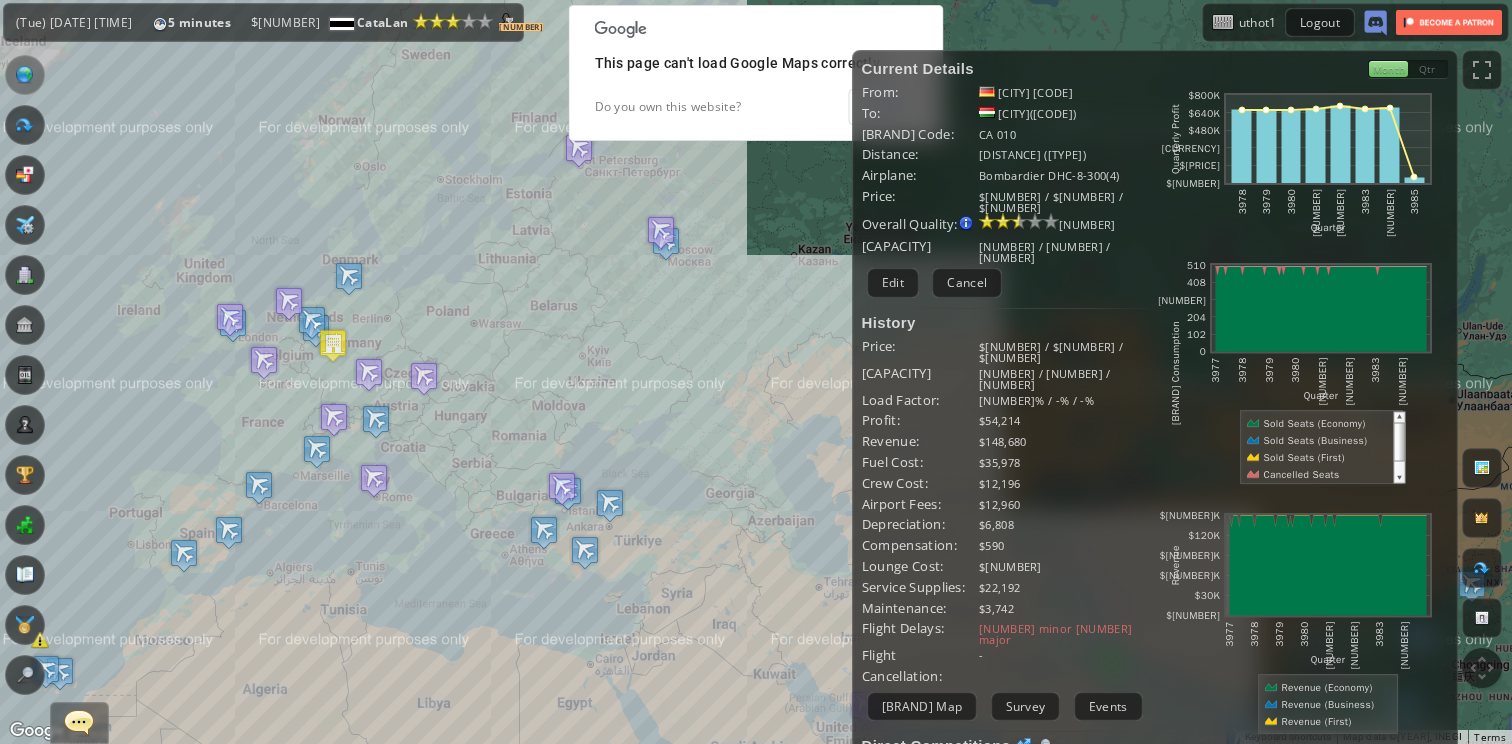drag, startPoint x: 690, startPoint y: 340, endPoint x: 523, endPoint y: 333, distance: 167.14664 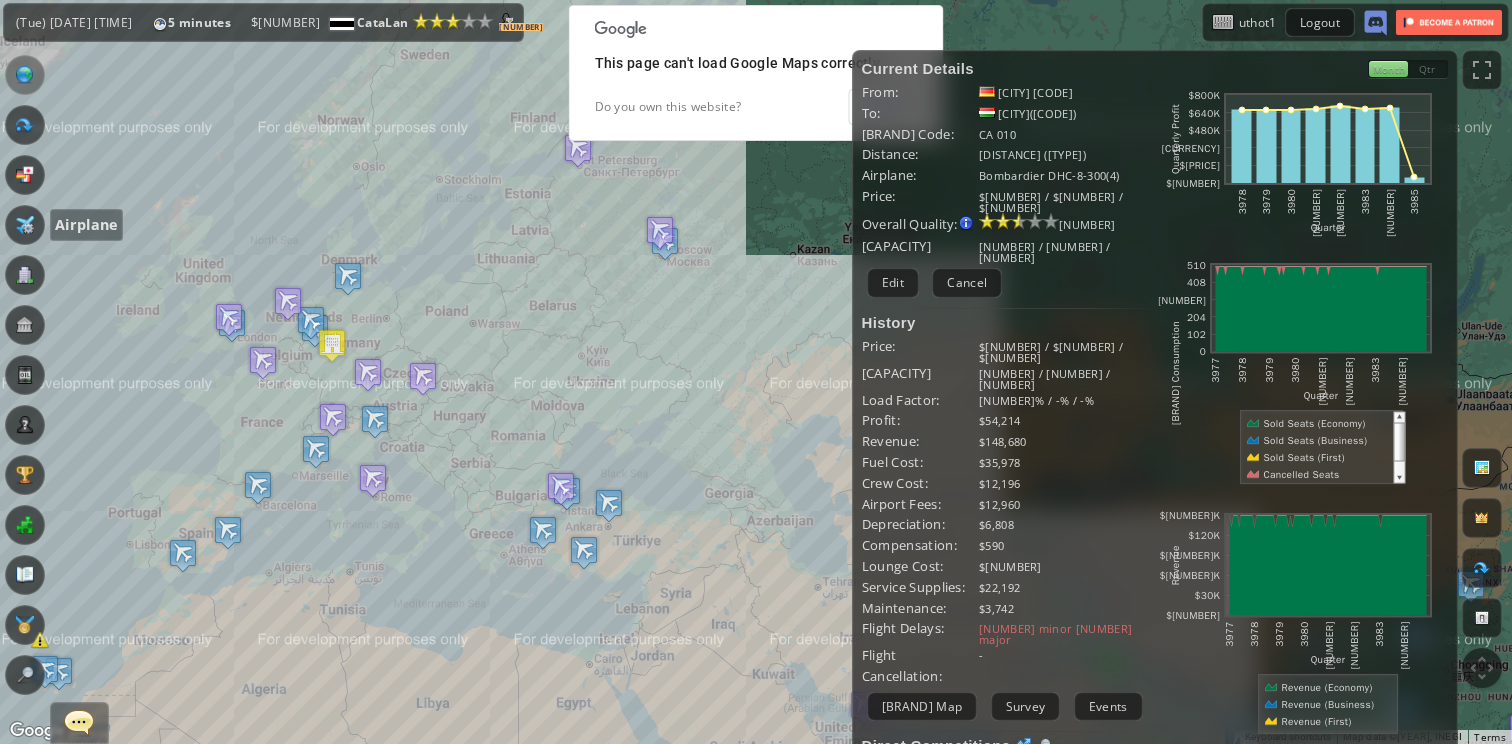 click at bounding box center [25, 225] 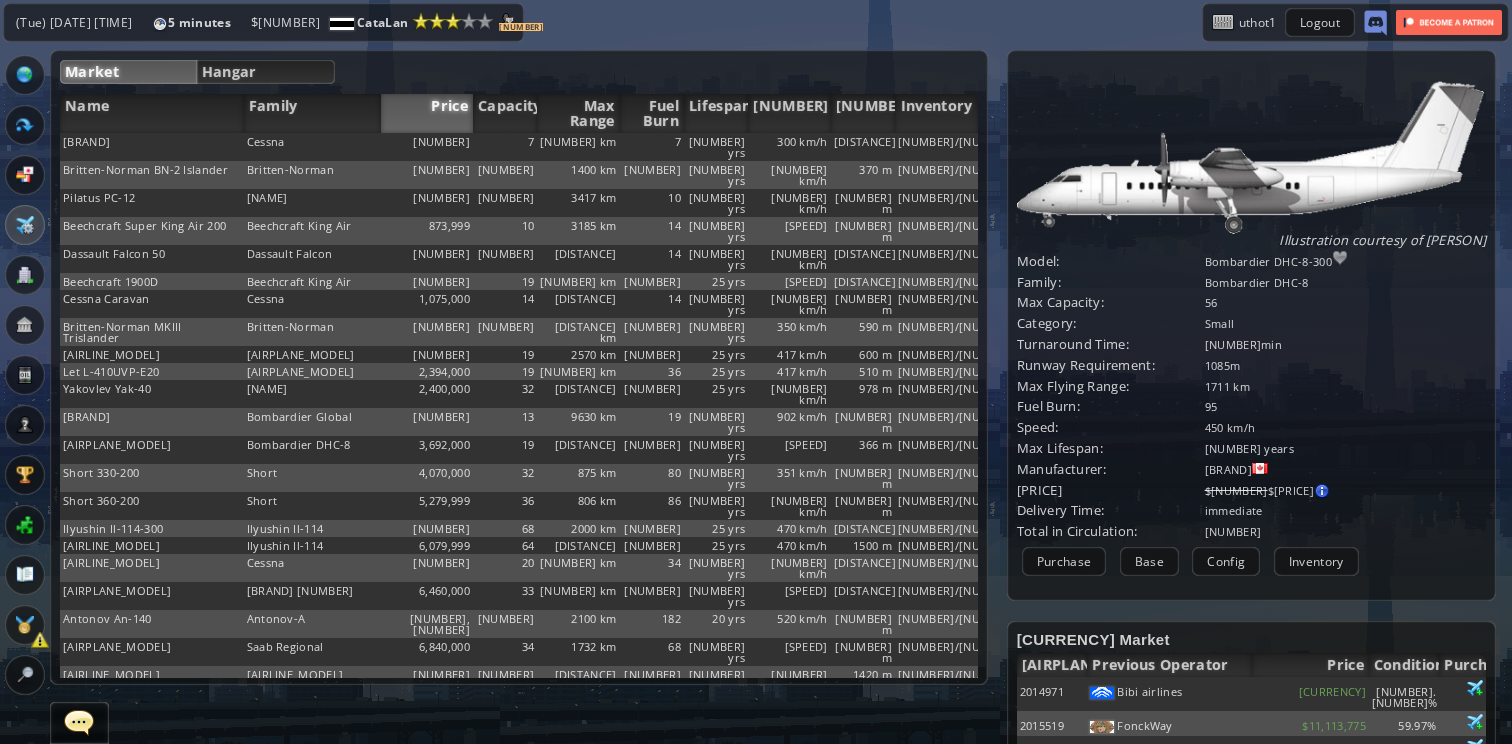 click on "Market Hangar Name Family Price Capacity Max Range Fuel Burn Lifespan Speed RunwayReq. Inventory Cessna 421 Cessna 264,000 7 1555 km 7 35 yrs 300 km/h 708 m 0/0/0 Britten-Norman BN-2 Islander Britten-Norman 620,000 9 1400 km 9 35 yrs 273 km/h 370 m 0/0/0 Pilatus PC-12 Pilatus 684,000 9 3417 km 10 35 yrs 528 km/h 758 m 0/0/0 Beechcraft Super King Air 200 Beechcraft King Air 873,999 10 3185 km 14 35 yrs 573 km/h 643 m 0/0/0 Dassault Falcon 50 Dassault Falcon 979,999 9 5660 km 14 35 yrs 800 km/h 1524 m 0/0/0 Beechcraft 1900D Beechcraft King Air 984,000 19 707 km" at bounding box center (519, 367) 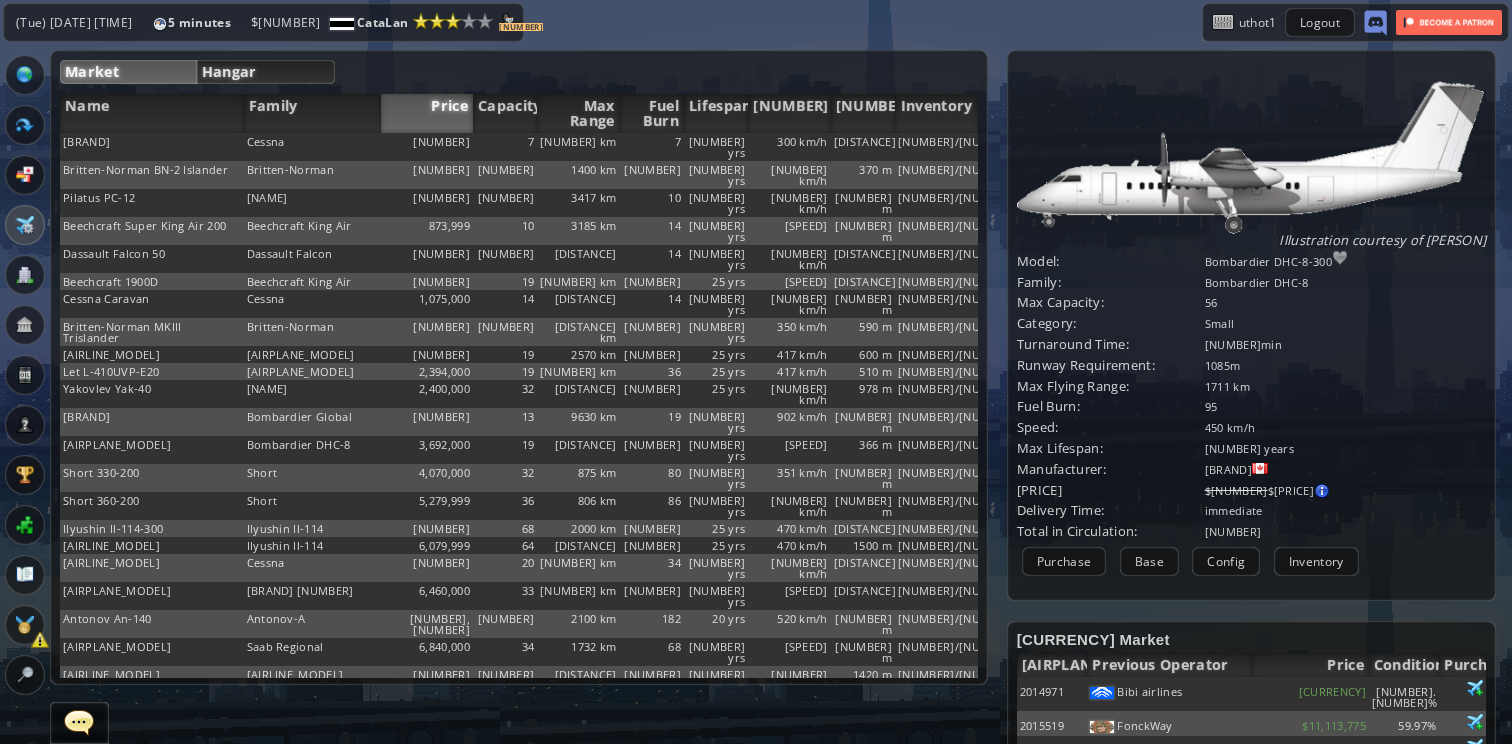 click on "Hangar" at bounding box center (266, 72) 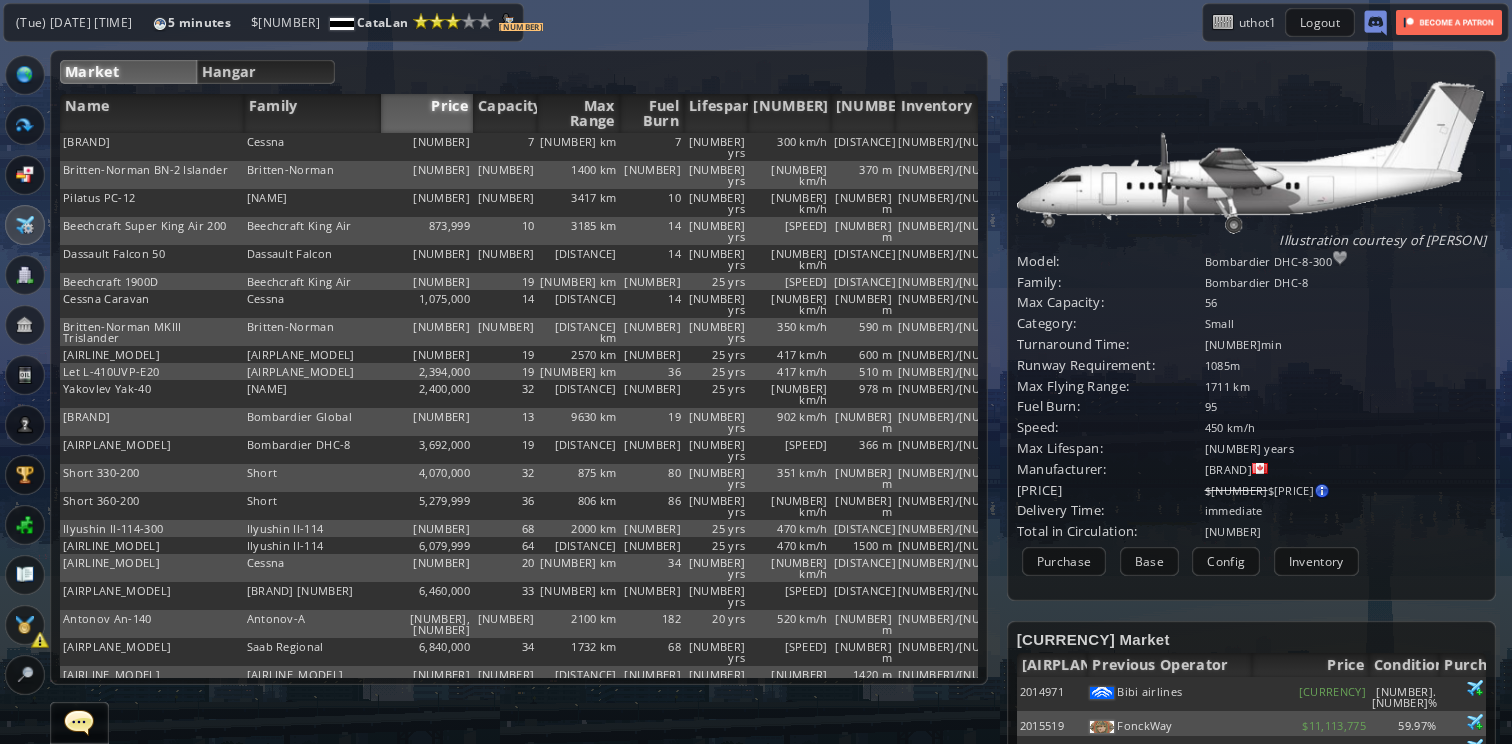 click on "Hangar" at bounding box center [266, 72] 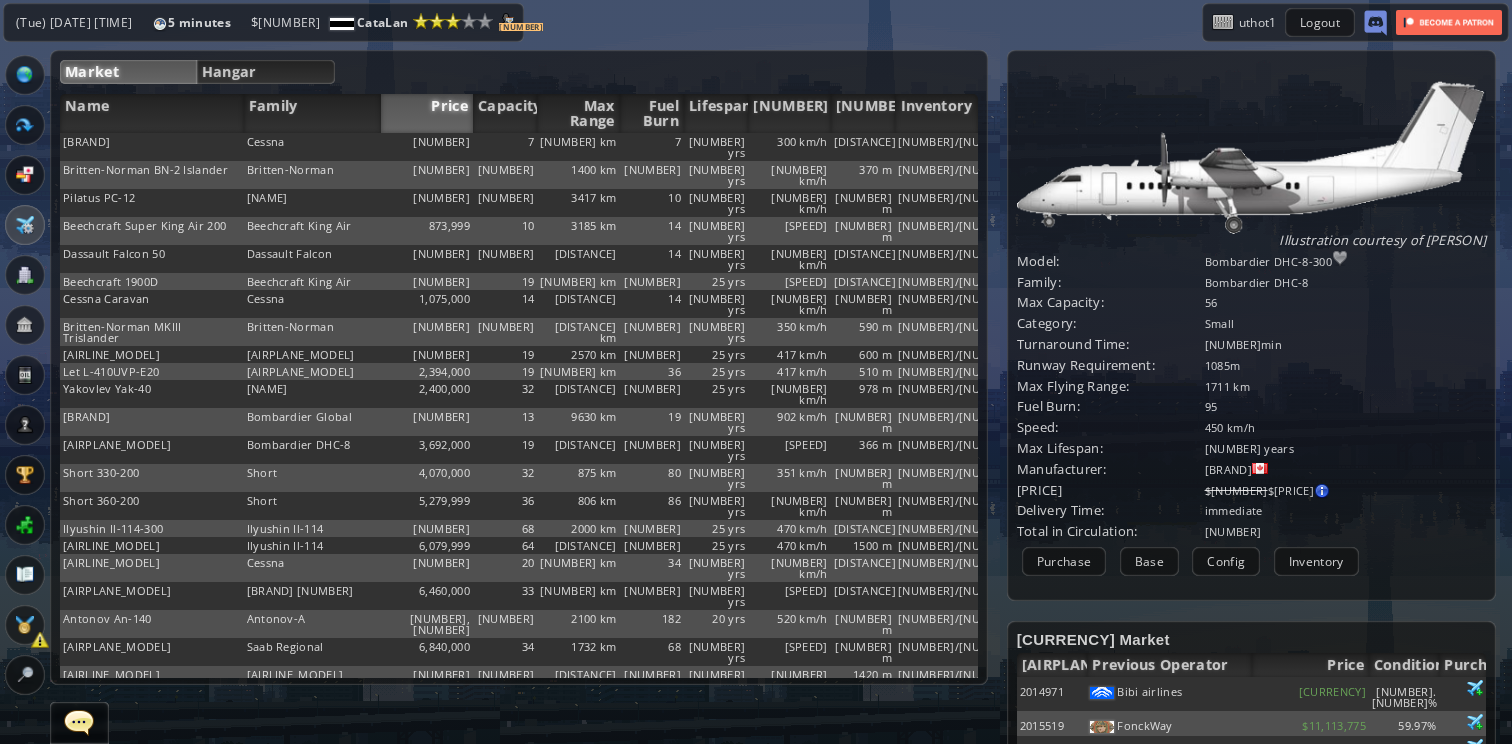 click on "Hangar" at bounding box center [266, 72] 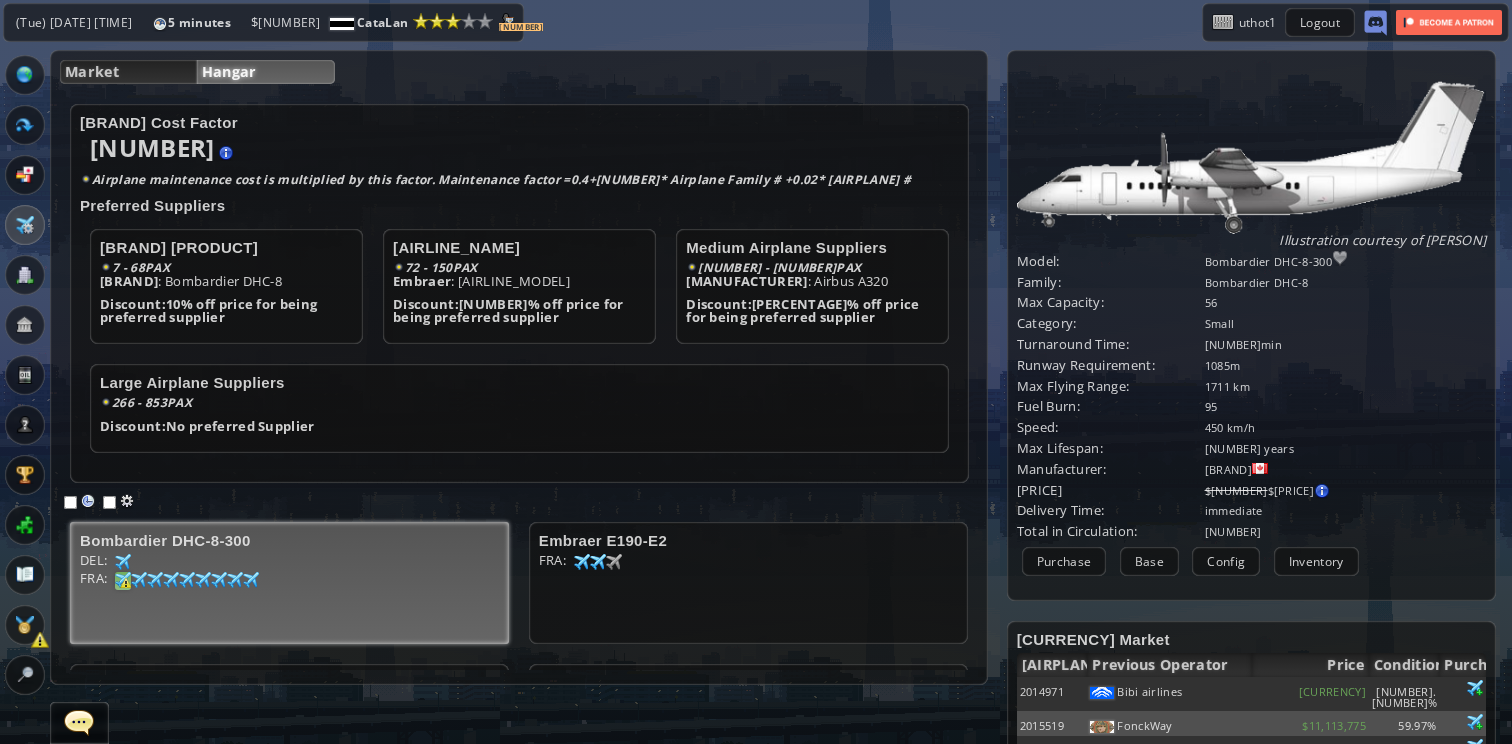 click at bounding box center [123, 562] 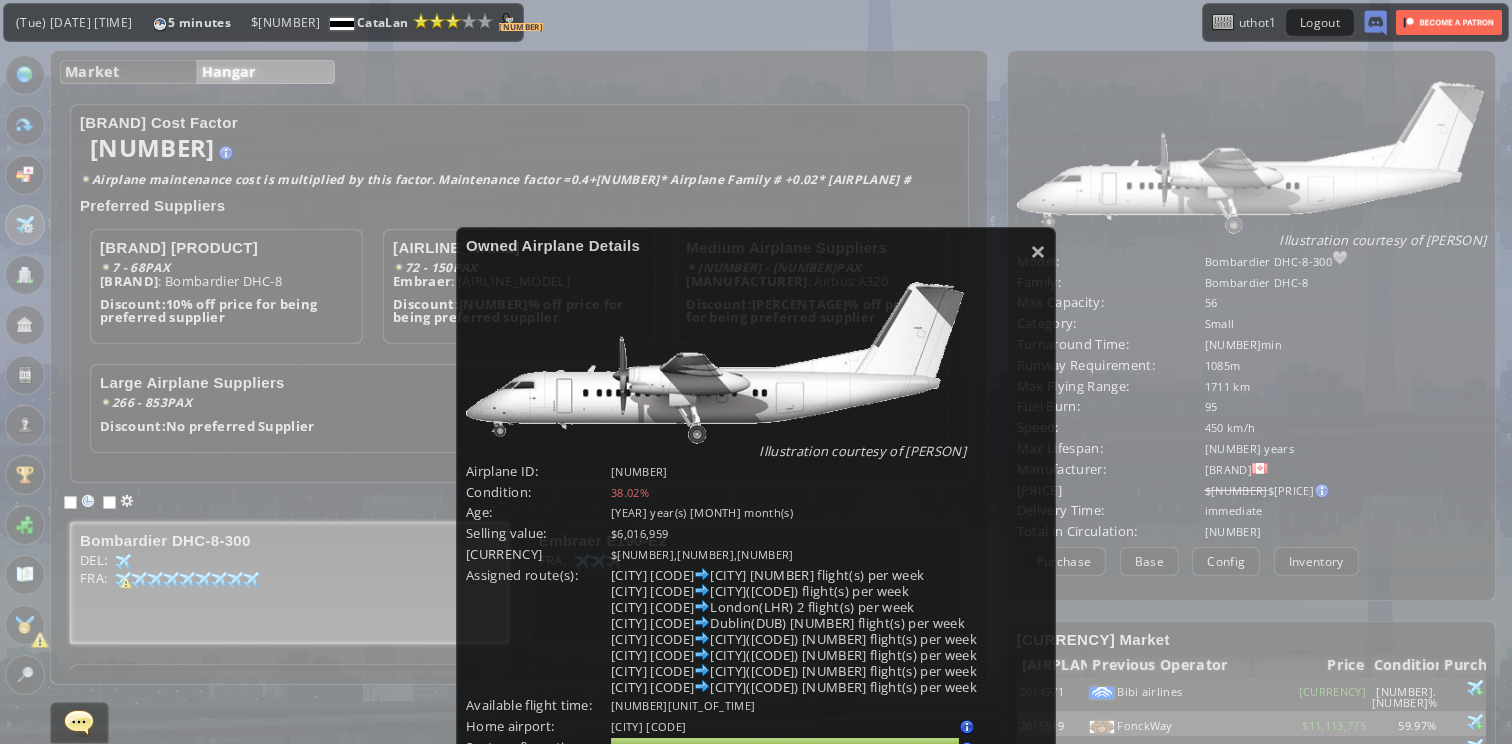 scroll, scrollTop: 24, scrollLeft: 0, axis: vertical 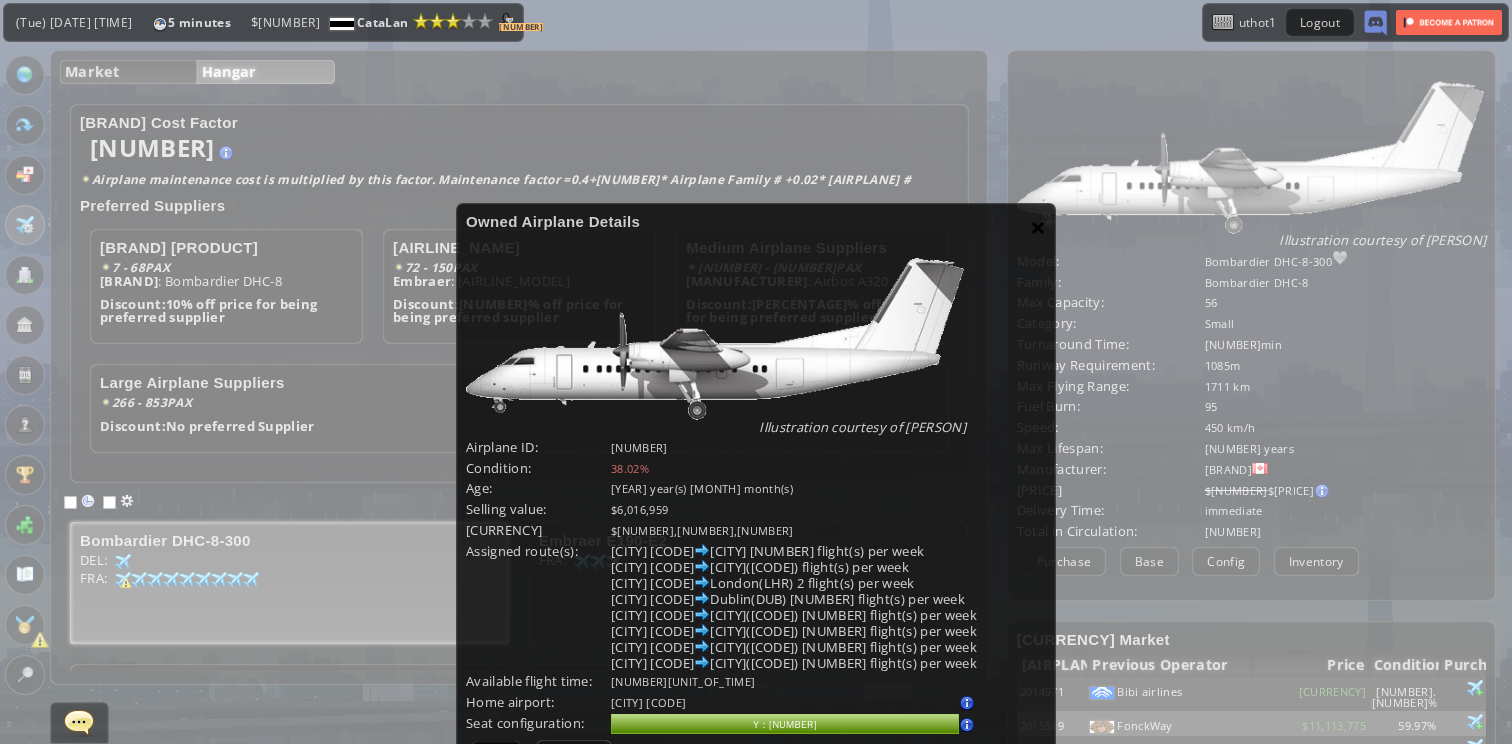 click on "×" at bounding box center (1038, 227) 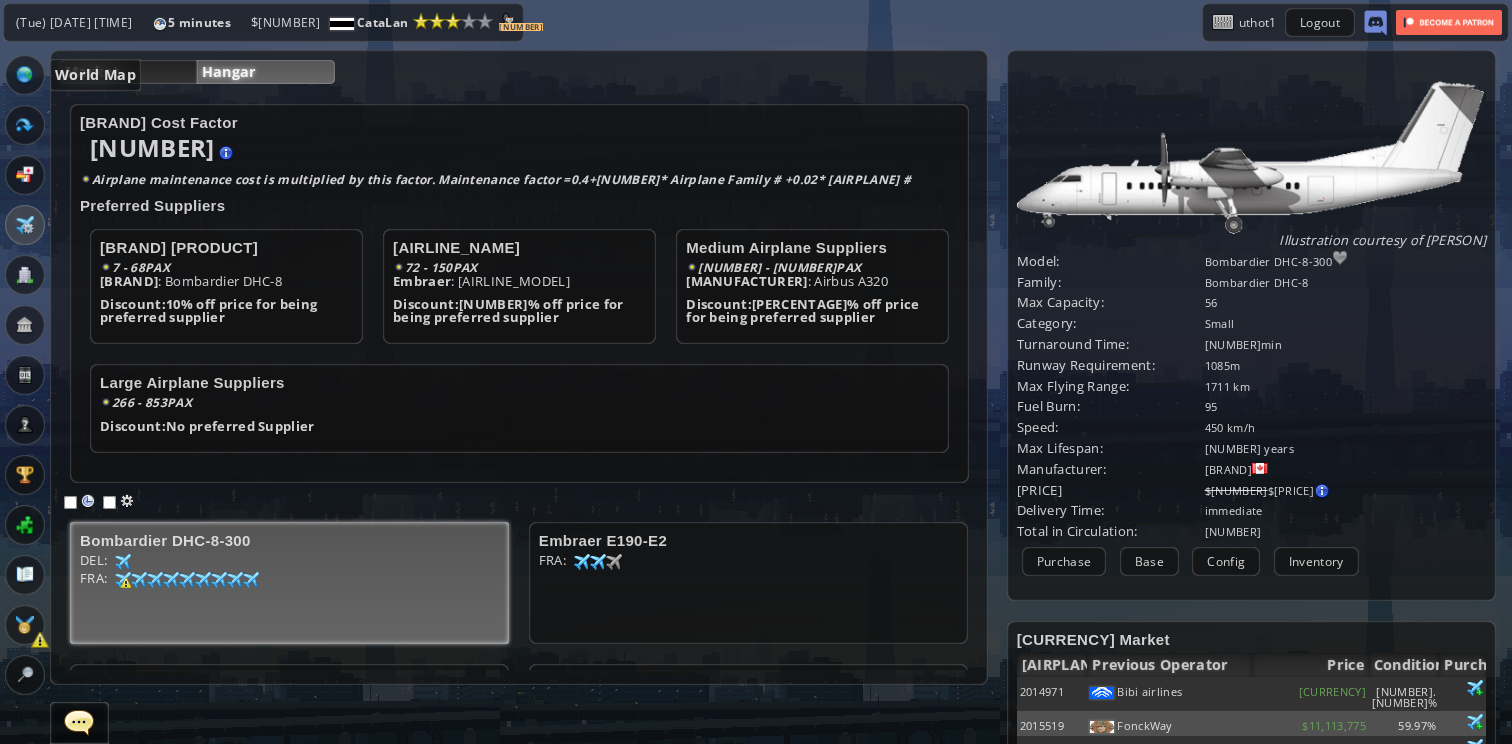 click at bounding box center (25, 75) 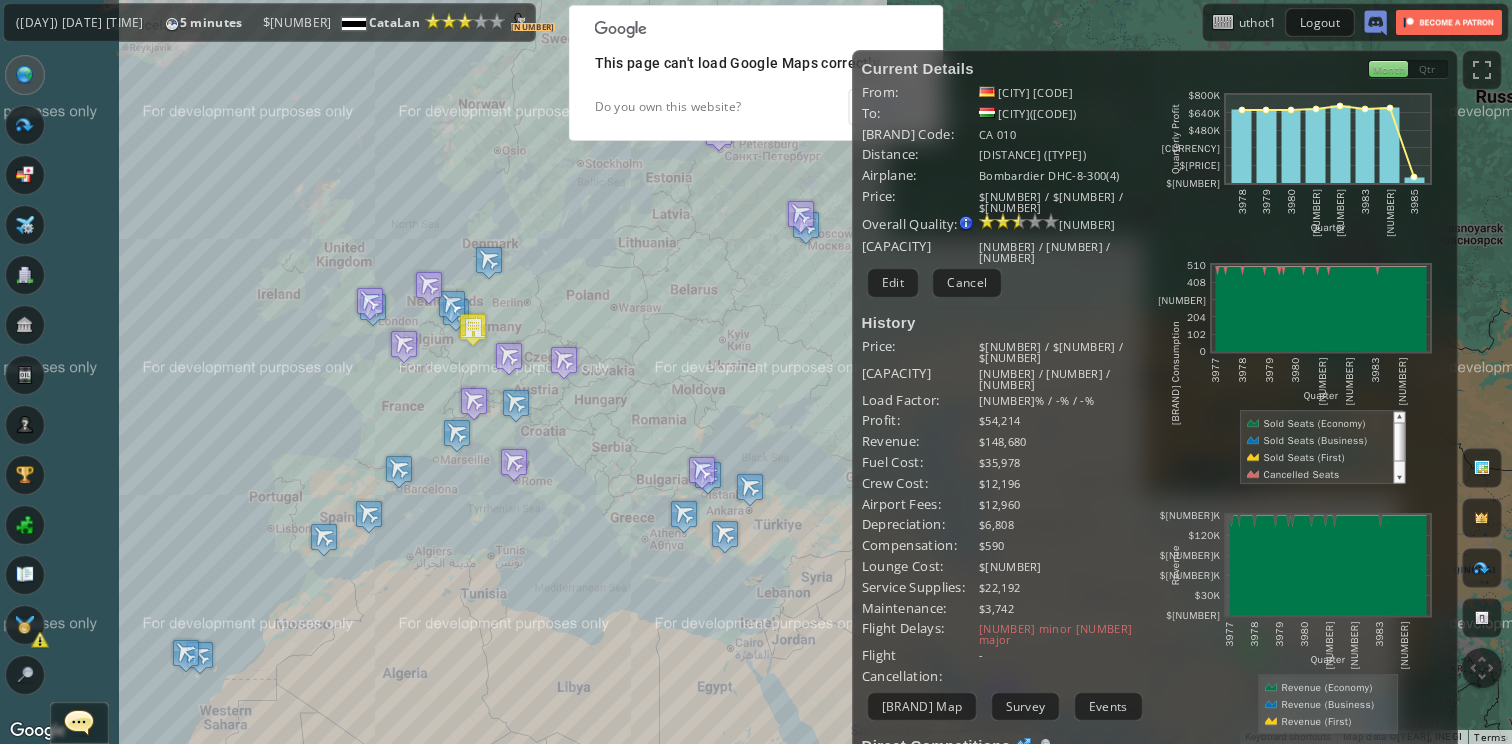 drag, startPoint x: 300, startPoint y: 303, endPoint x: 218, endPoint y: 287, distance: 83.546394 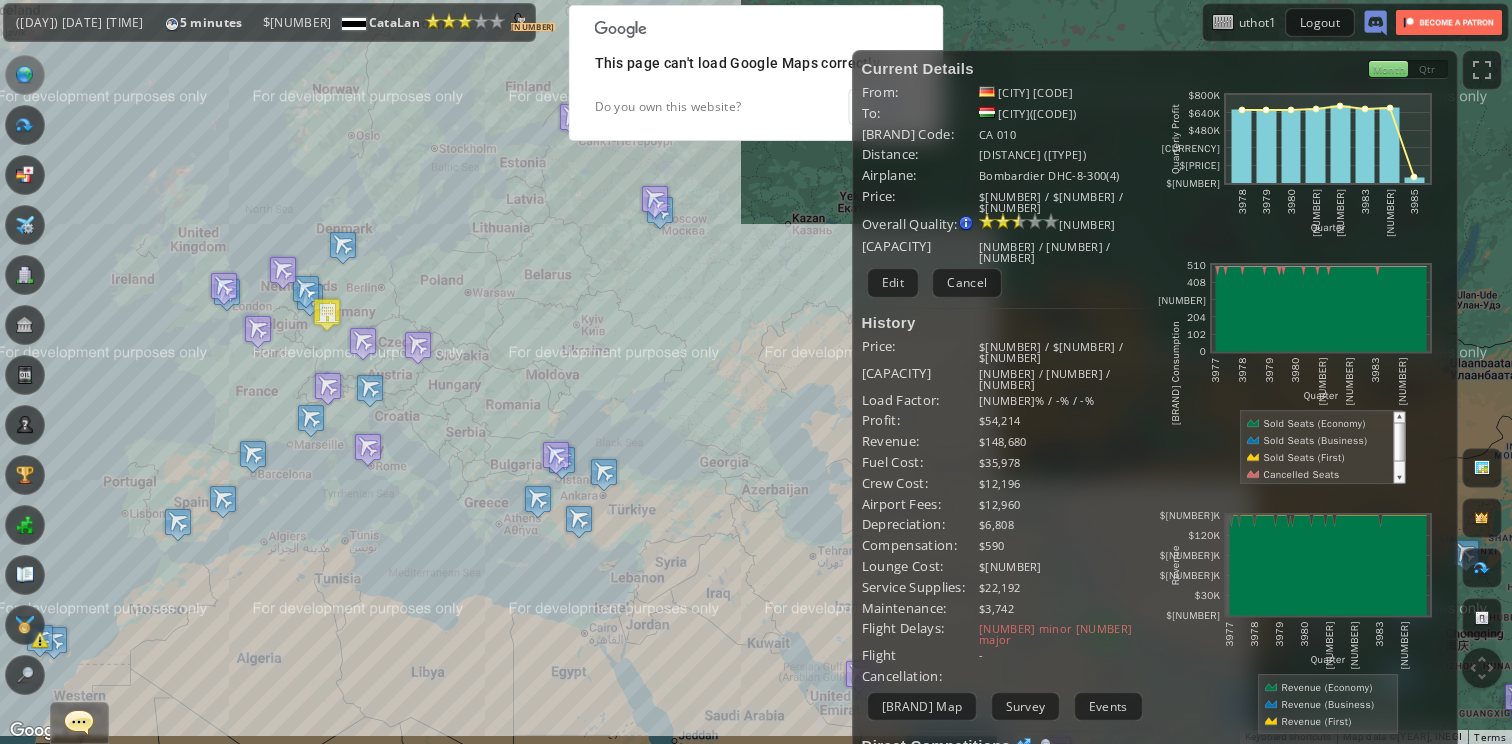 drag, startPoint x: 637, startPoint y: 280, endPoint x: 541, endPoint y: 279, distance: 96.00521 